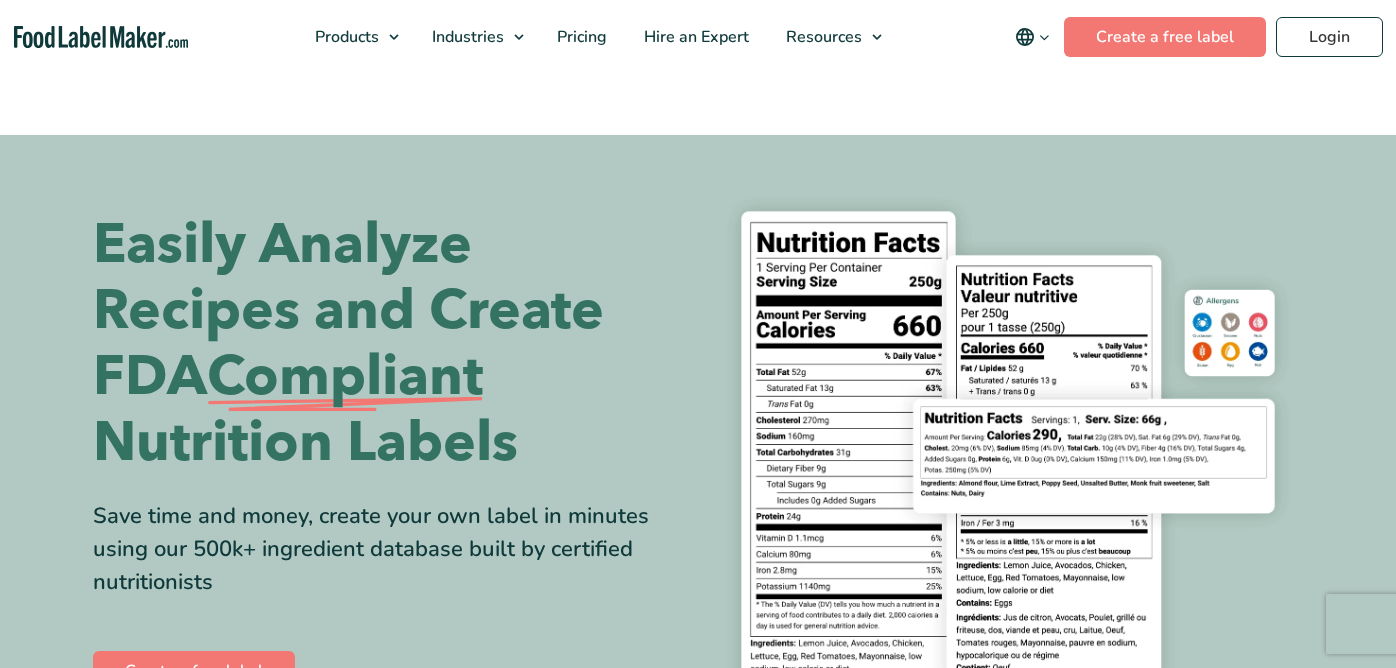 scroll, scrollTop: 0, scrollLeft: 0, axis: both 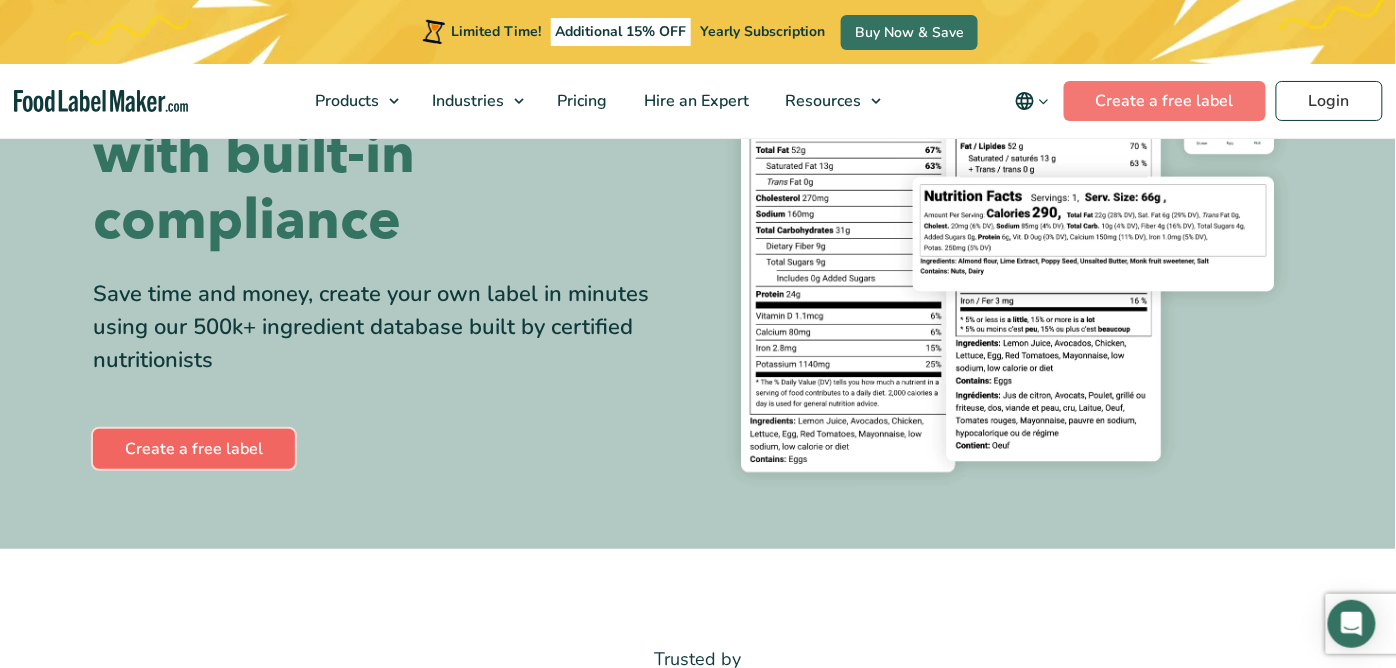 click on "Create a free label" at bounding box center (194, 449) 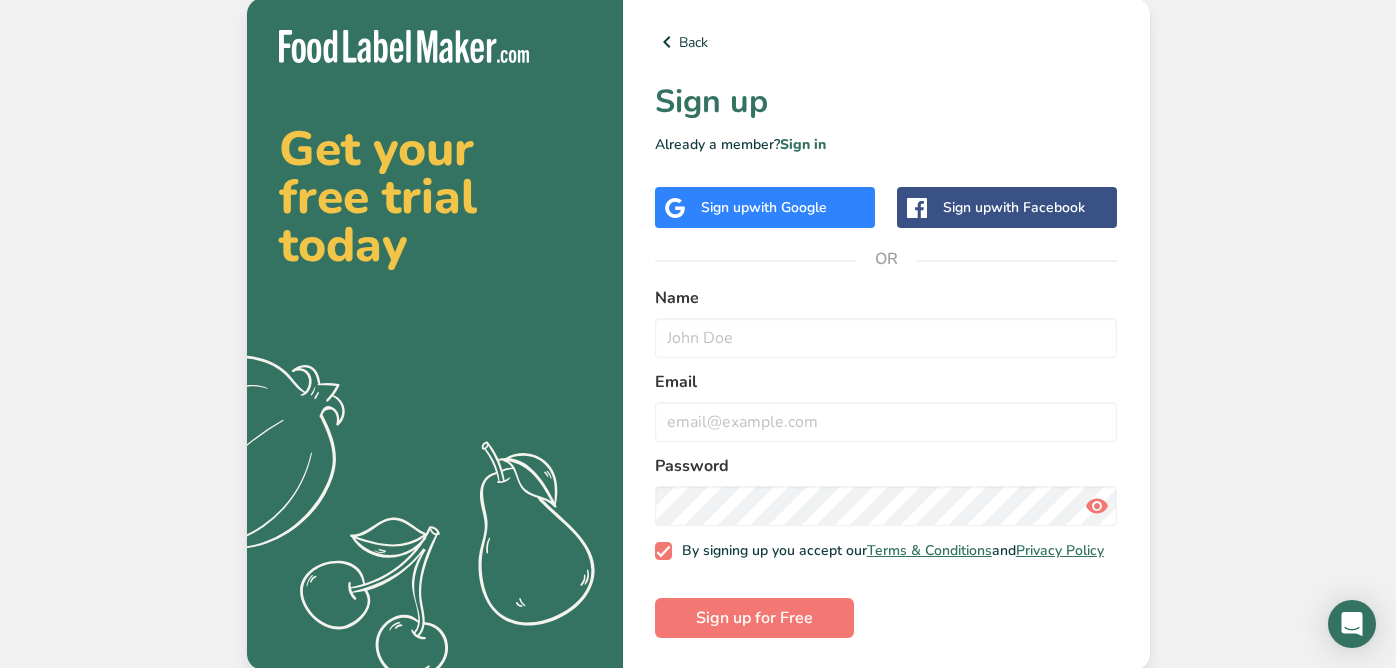 scroll, scrollTop: 0, scrollLeft: 0, axis: both 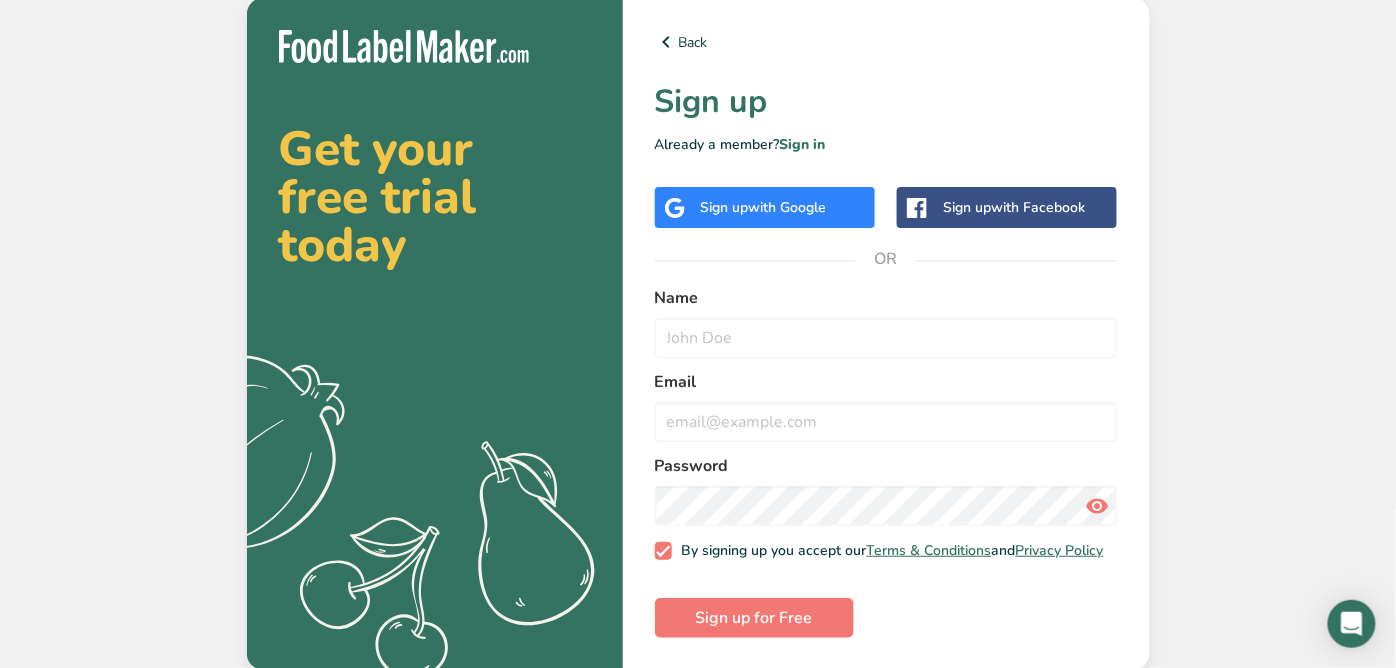 click on "Sign up  with Google" at bounding box center [765, 207] 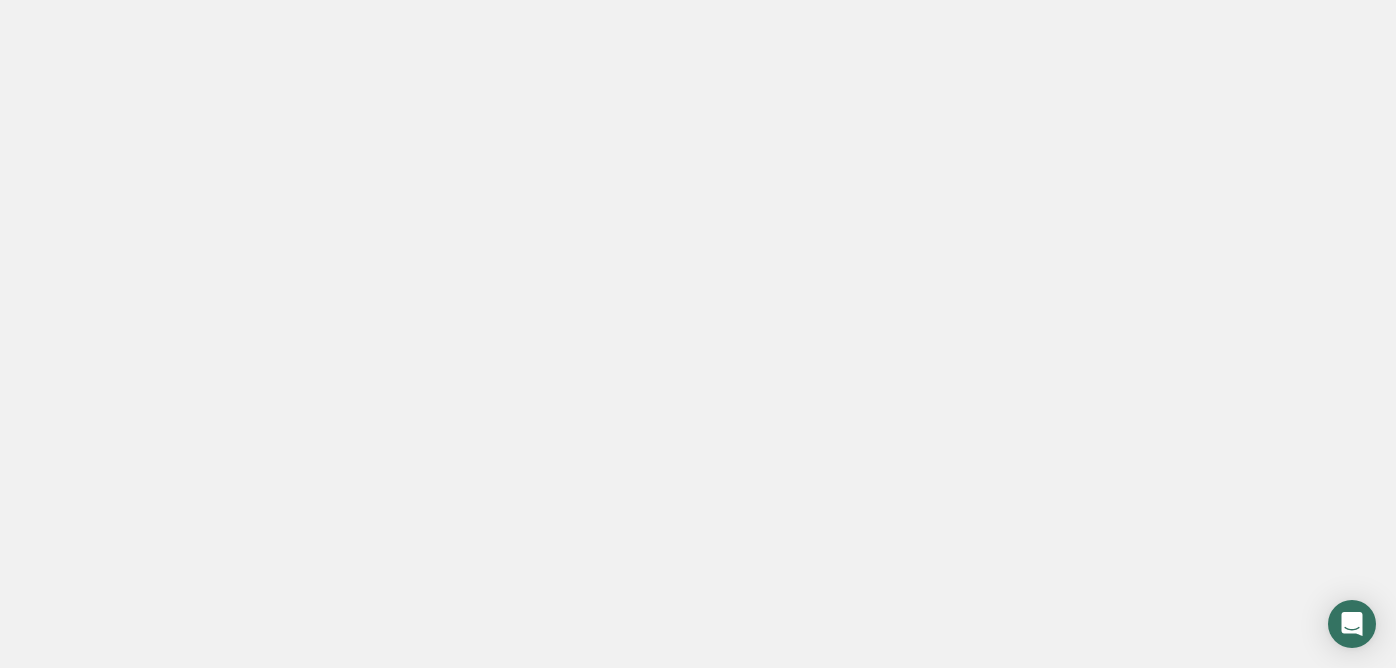 scroll, scrollTop: 0, scrollLeft: 0, axis: both 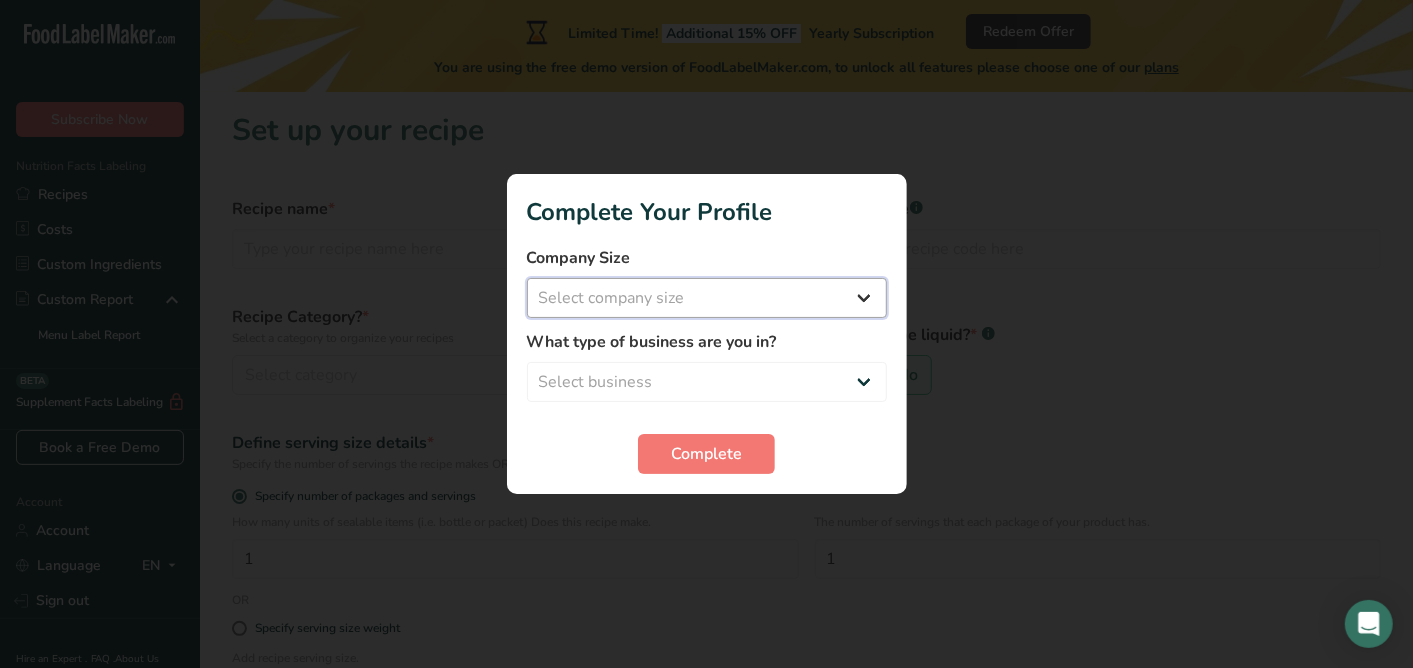 click on "Select company size
Fewer than 10 Employees
10 to 50 Employees
51 to 500 Employees
Over 500 Employees" at bounding box center [707, 298] 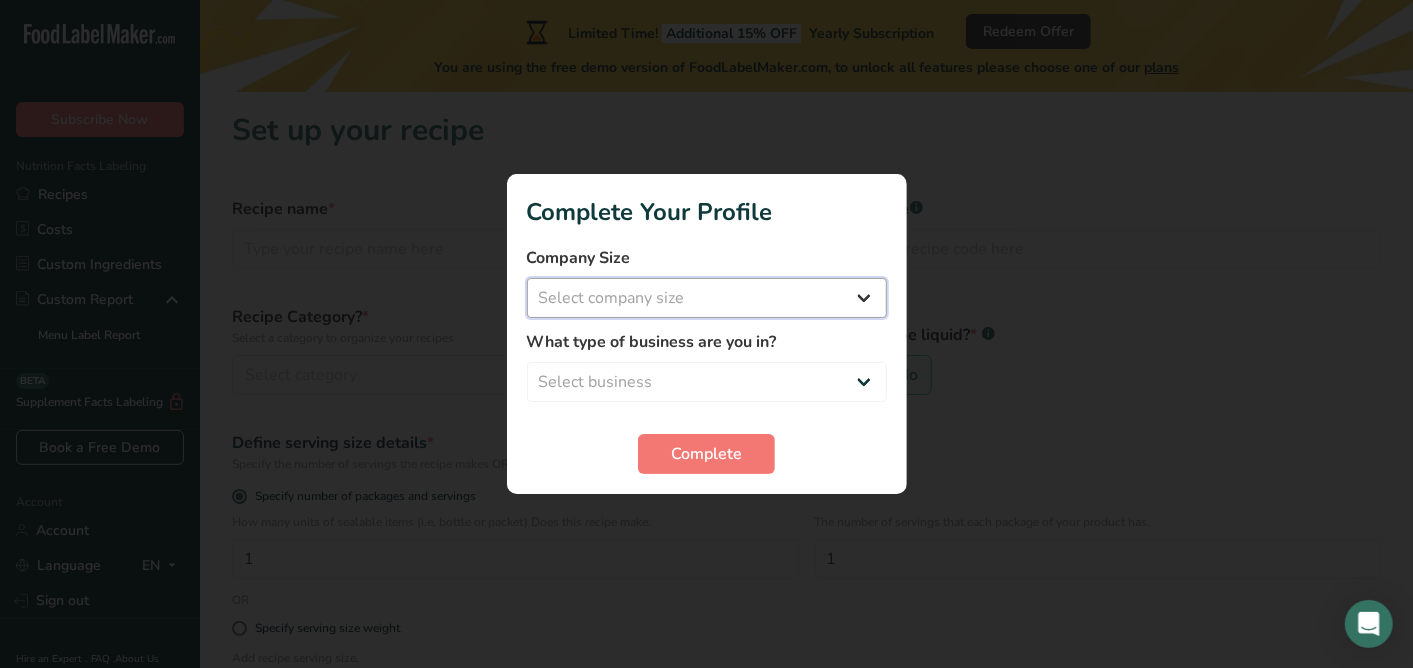 select on "1" 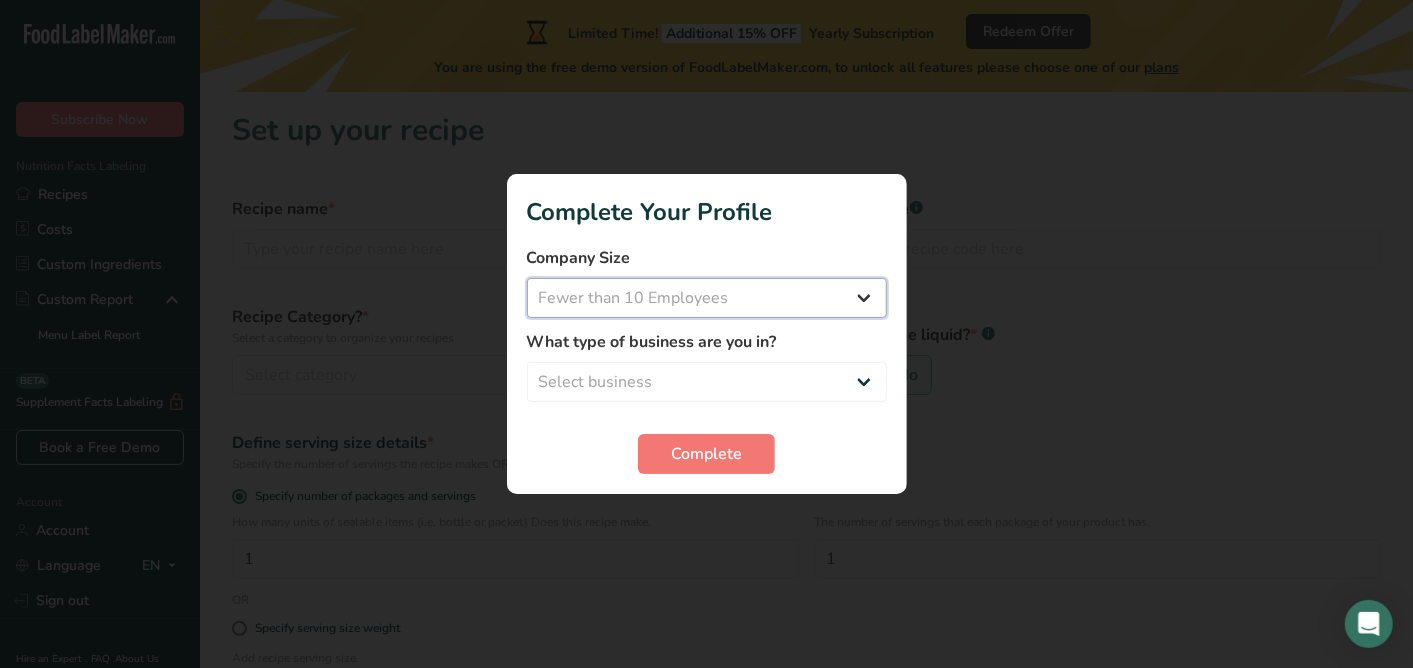 click on "Select company size
Fewer than 10 Employees
10 to 50 Employees
51 to 500 Employees
Over 500 Employees" at bounding box center (707, 298) 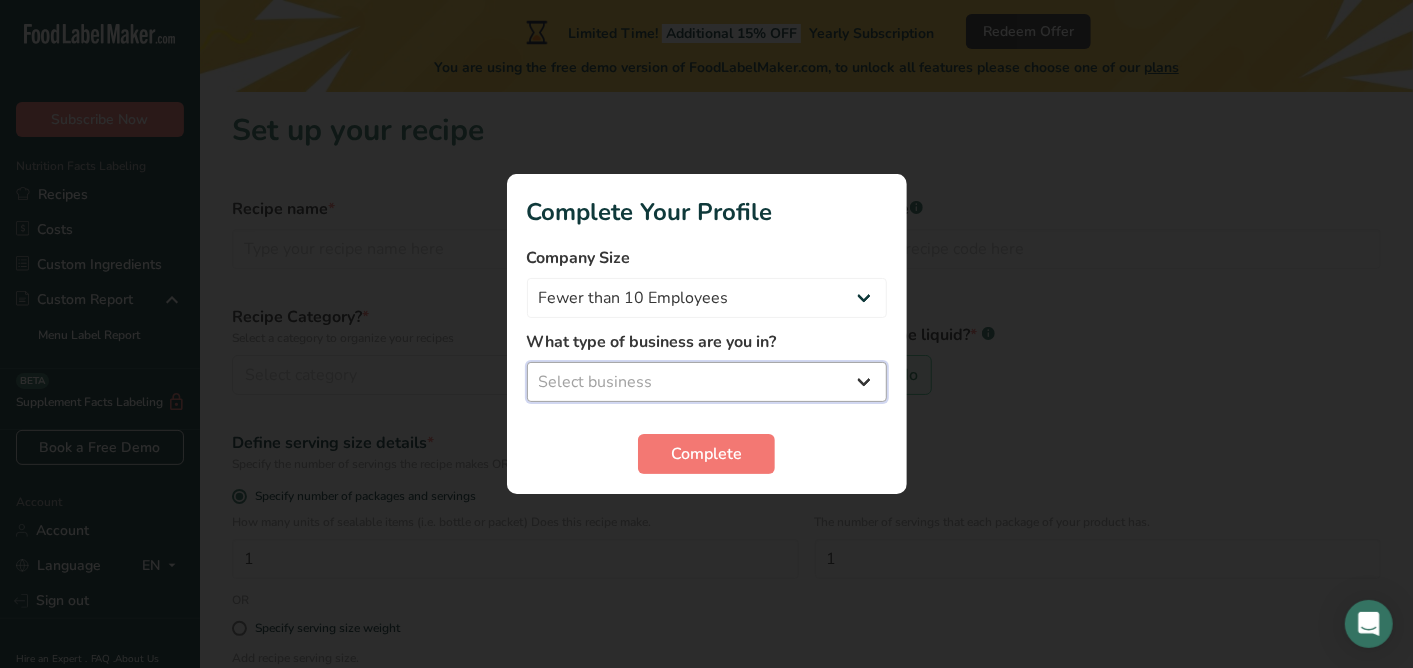 click on "Select business
Packaged Food Manufacturer
Restaurant & Cafe
Bakery
Meal Plans & Catering Company
Nutritionist
Food Blogger
Personal Trainer
Other" at bounding box center [707, 382] 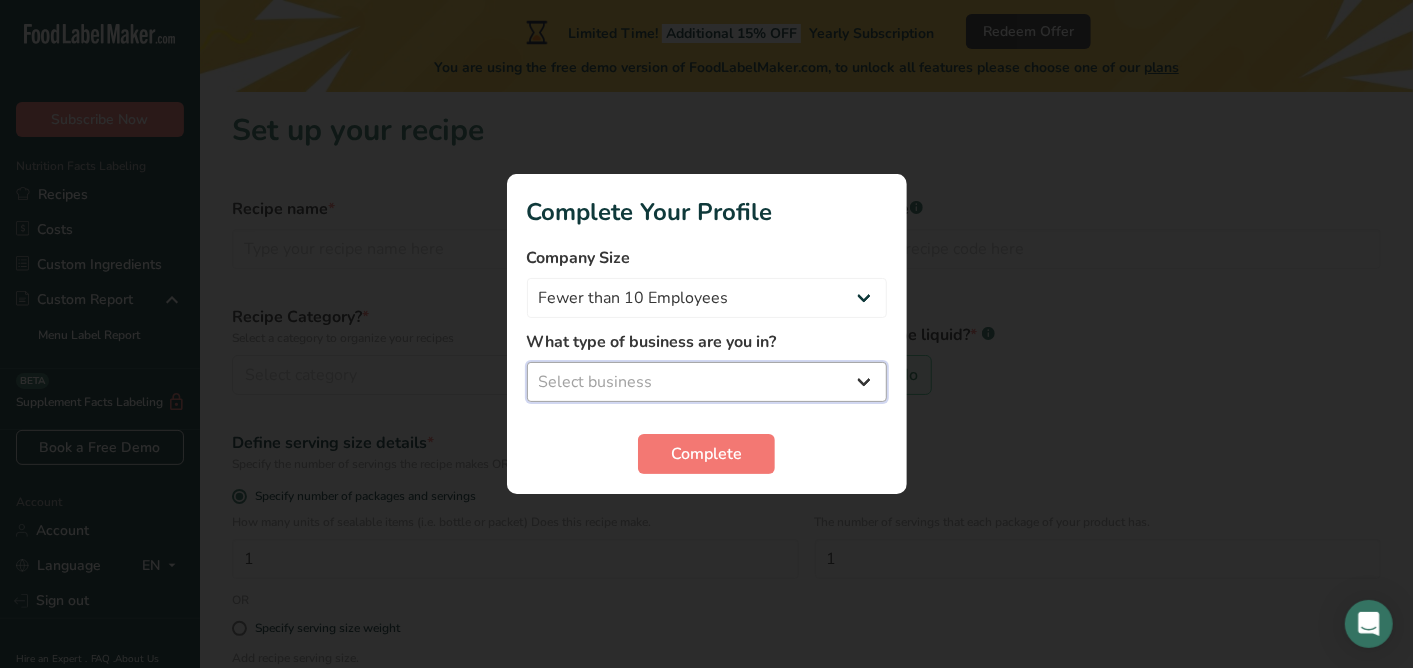 select on "8" 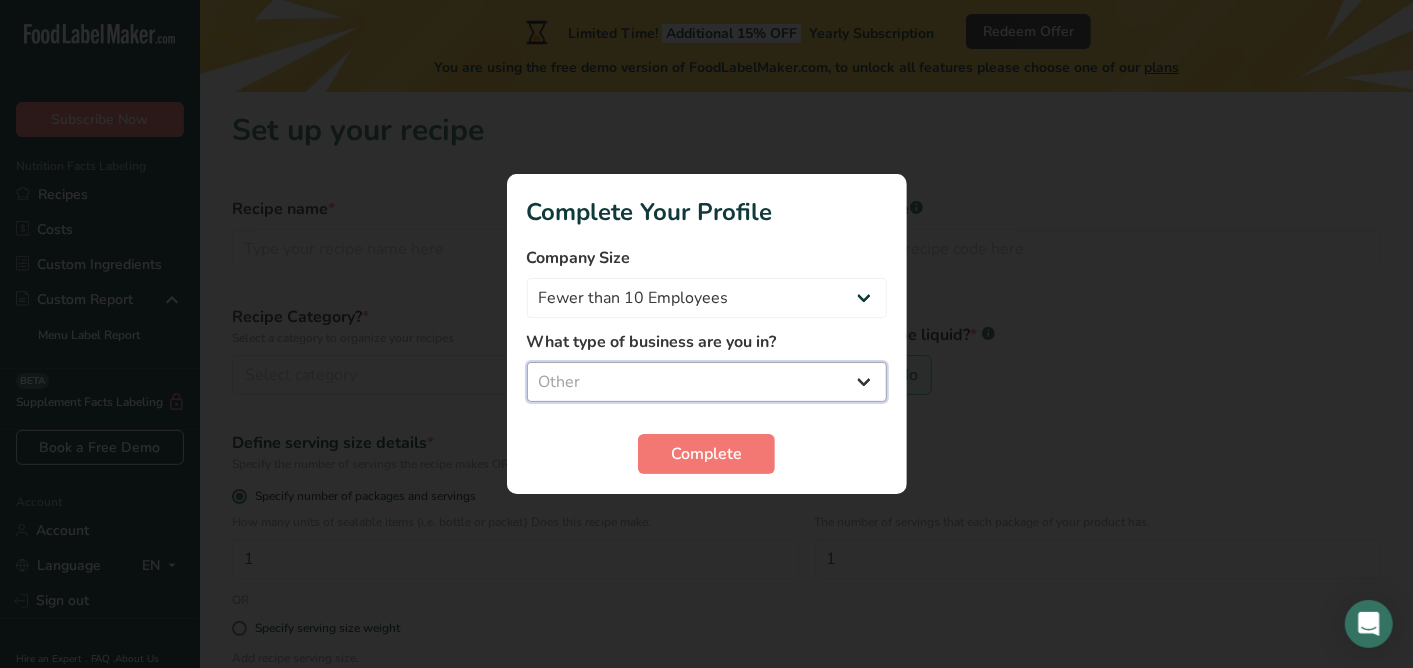 click on "Select business
Packaged Food Manufacturer
Restaurant & Cafe
Bakery
Meal Plans & Catering Company
Nutritionist
Food Blogger
Personal Trainer
Other" at bounding box center [707, 382] 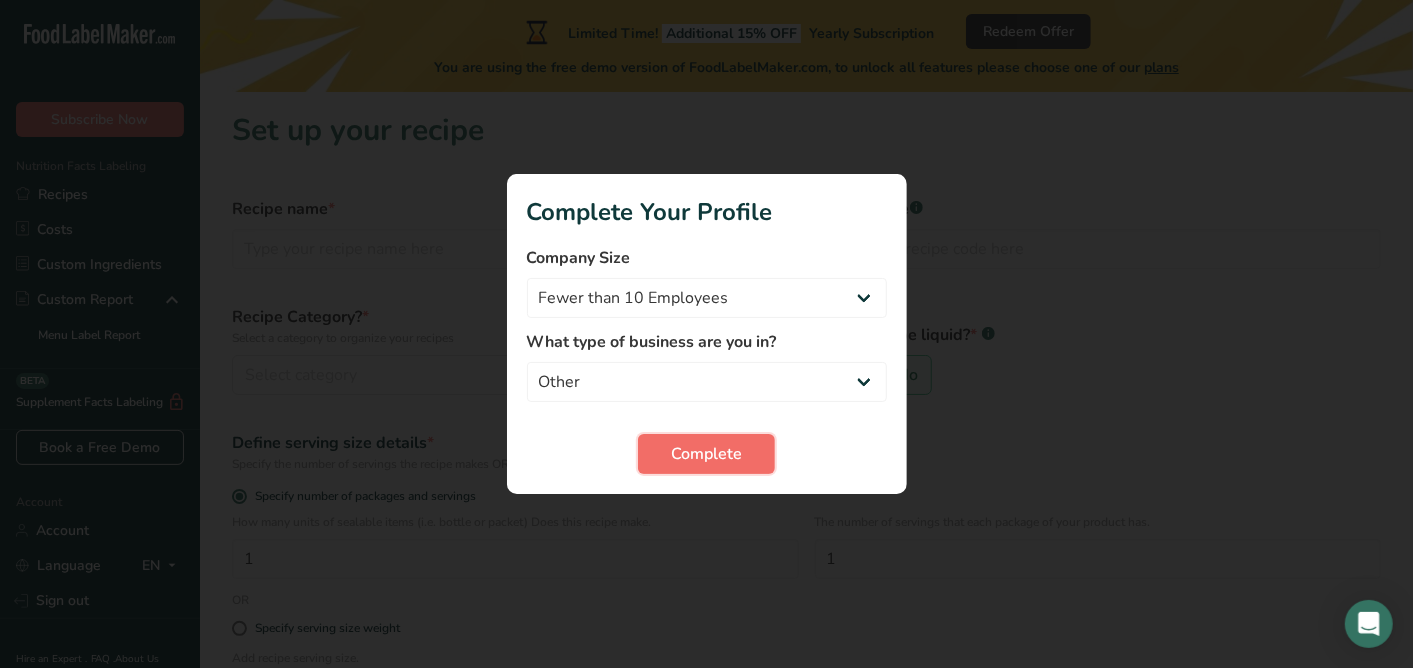 click on "Complete" at bounding box center (706, 454) 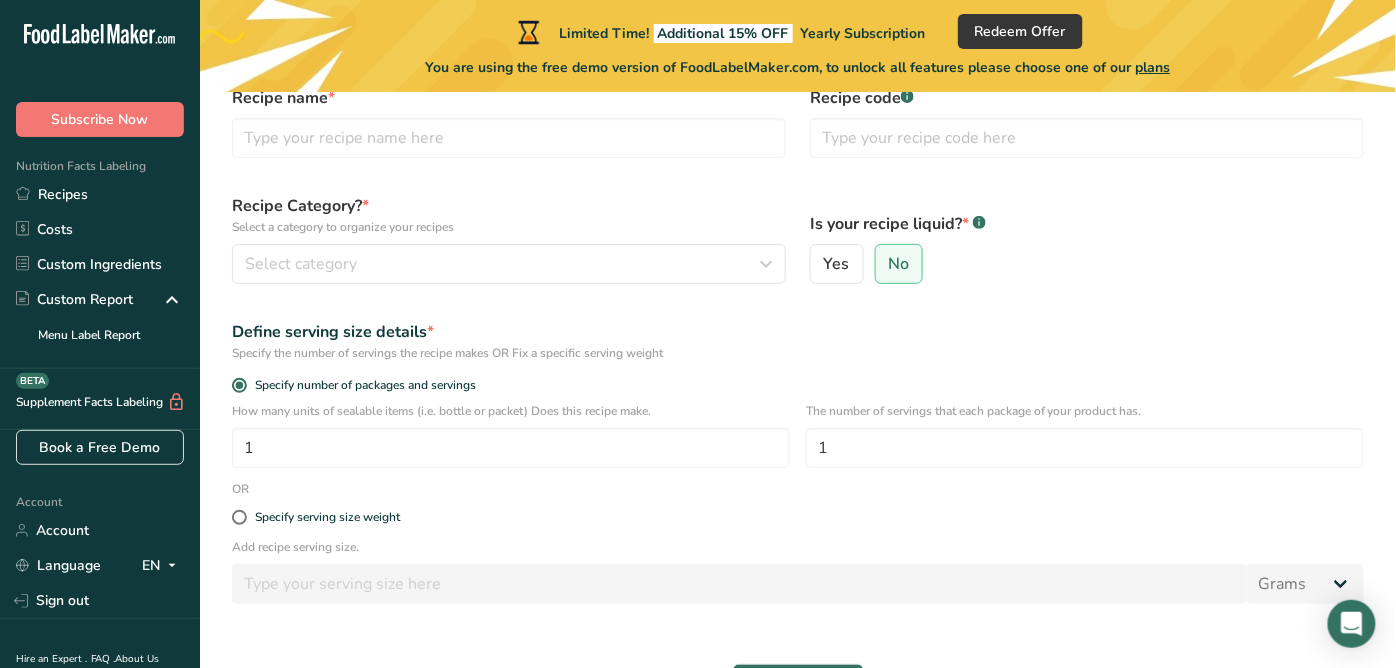 scroll, scrollTop: 243, scrollLeft: 0, axis: vertical 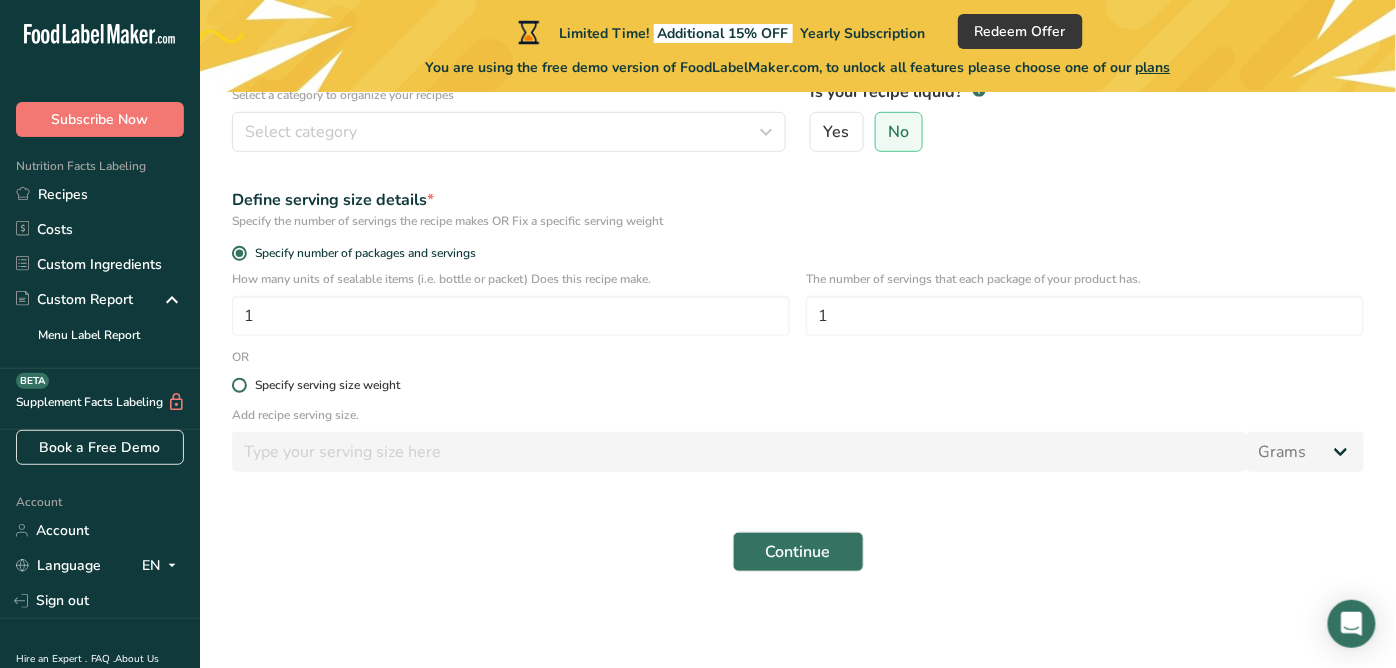 click on "Specify serving size weight" at bounding box center [323, 385] 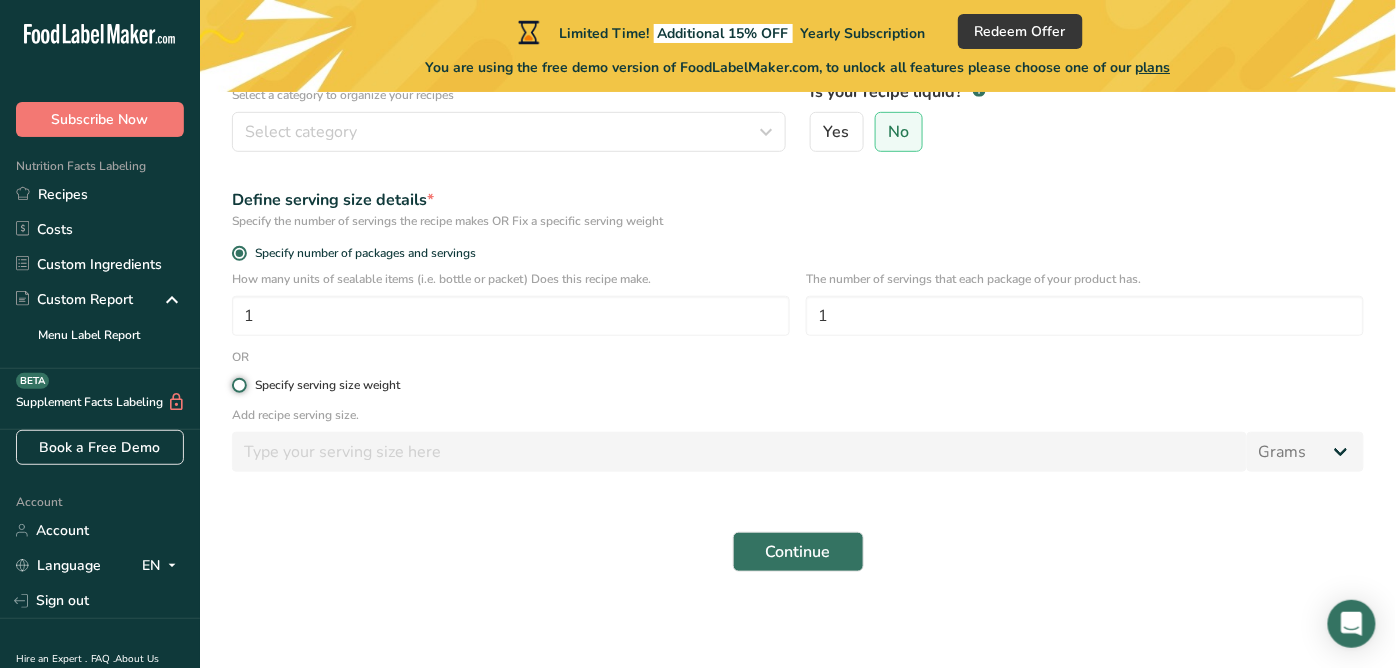 click on "Specify serving size weight" at bounding box center (238, 385) 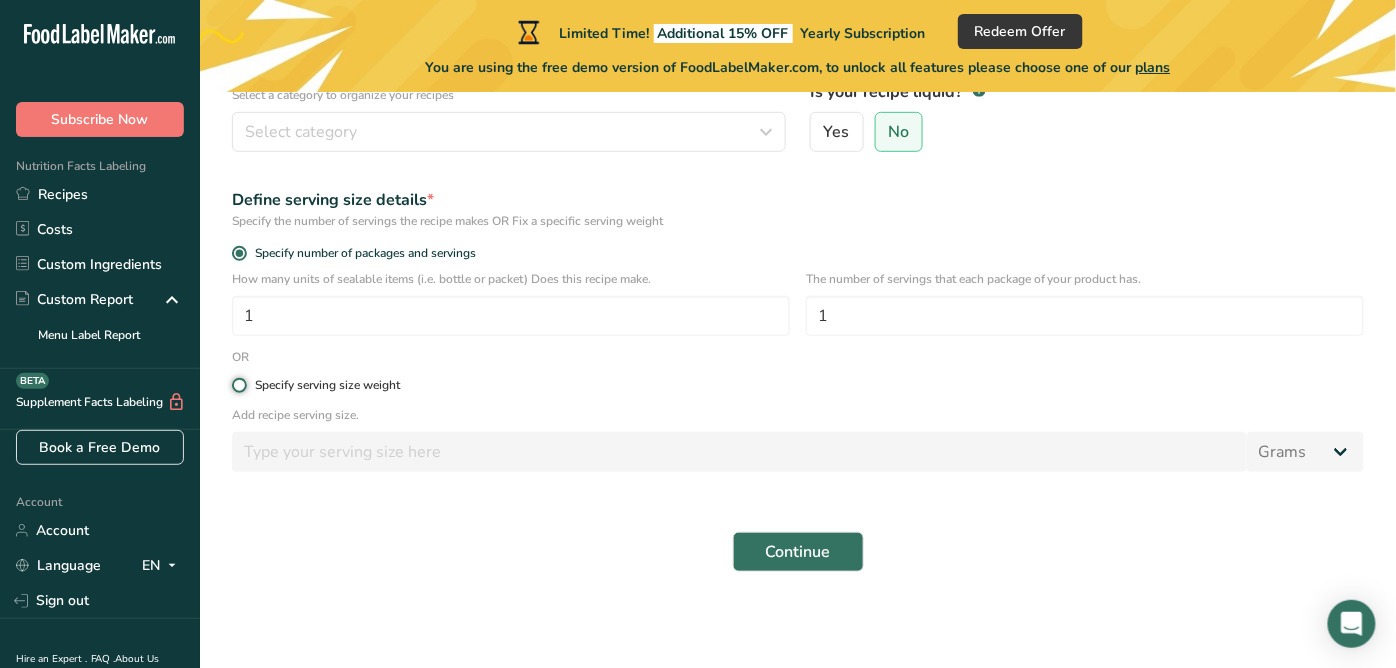 radio on "true" 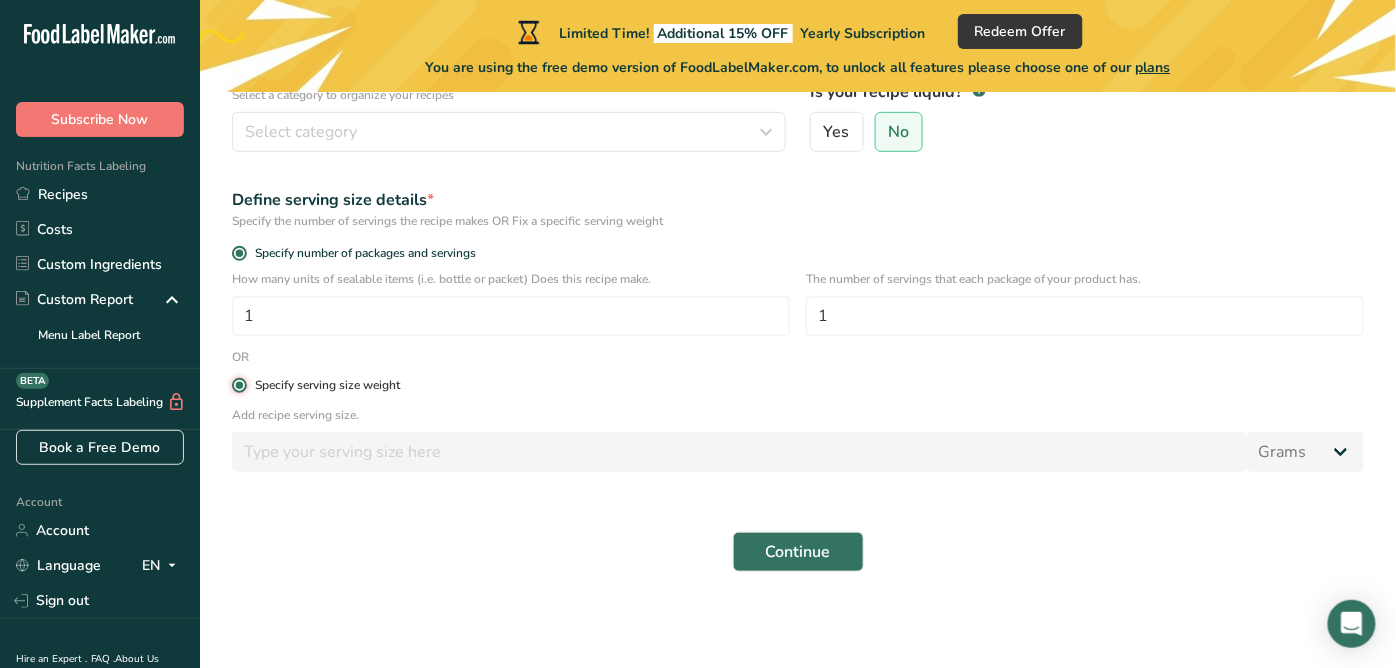radio on "false" 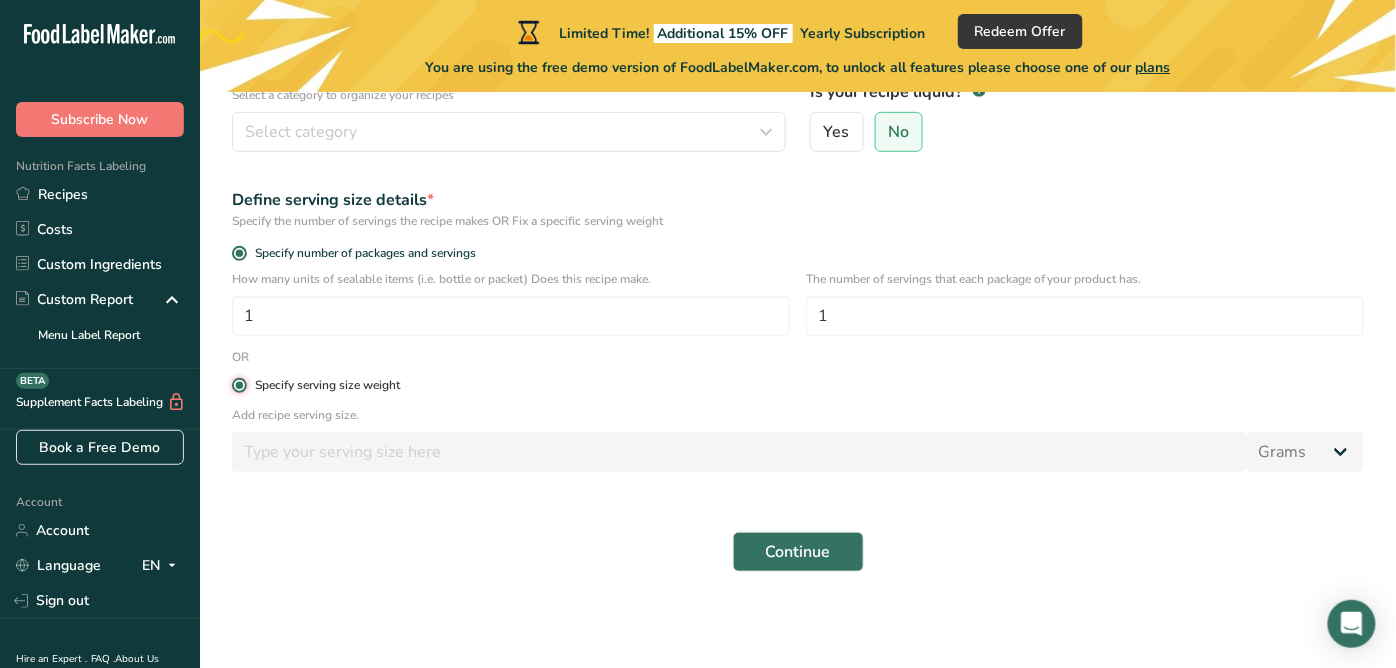 type 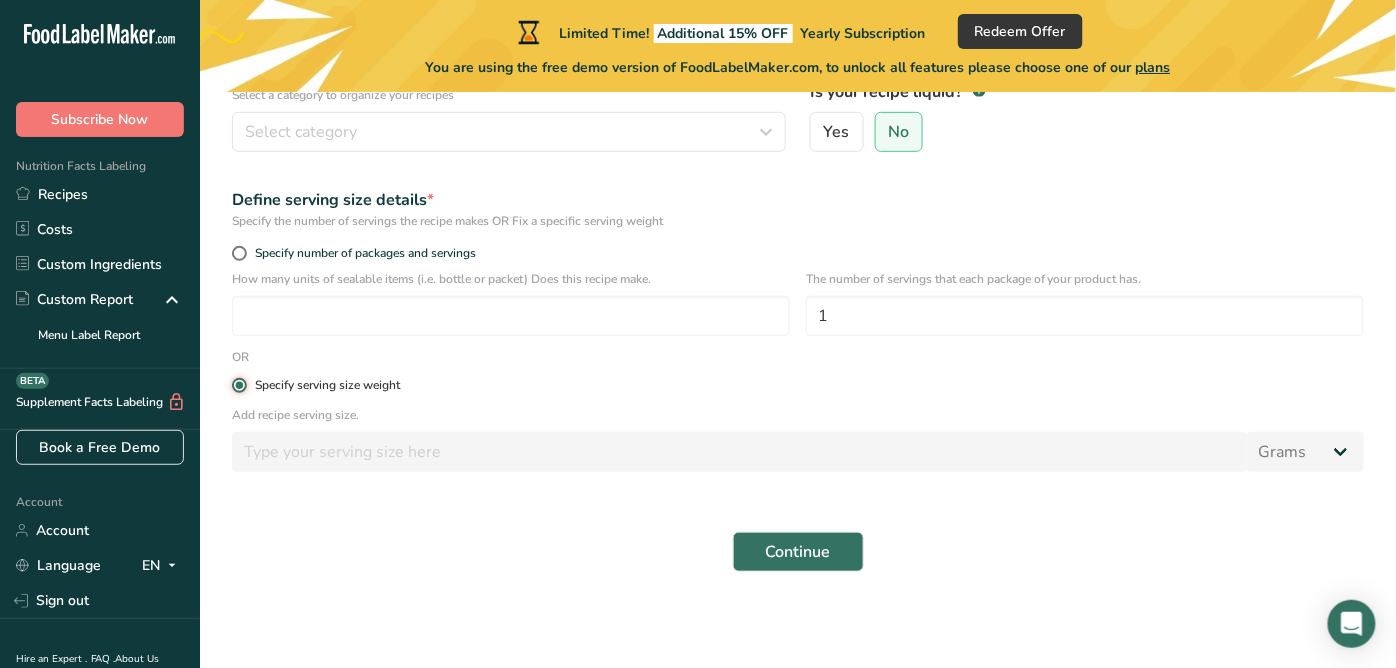 type 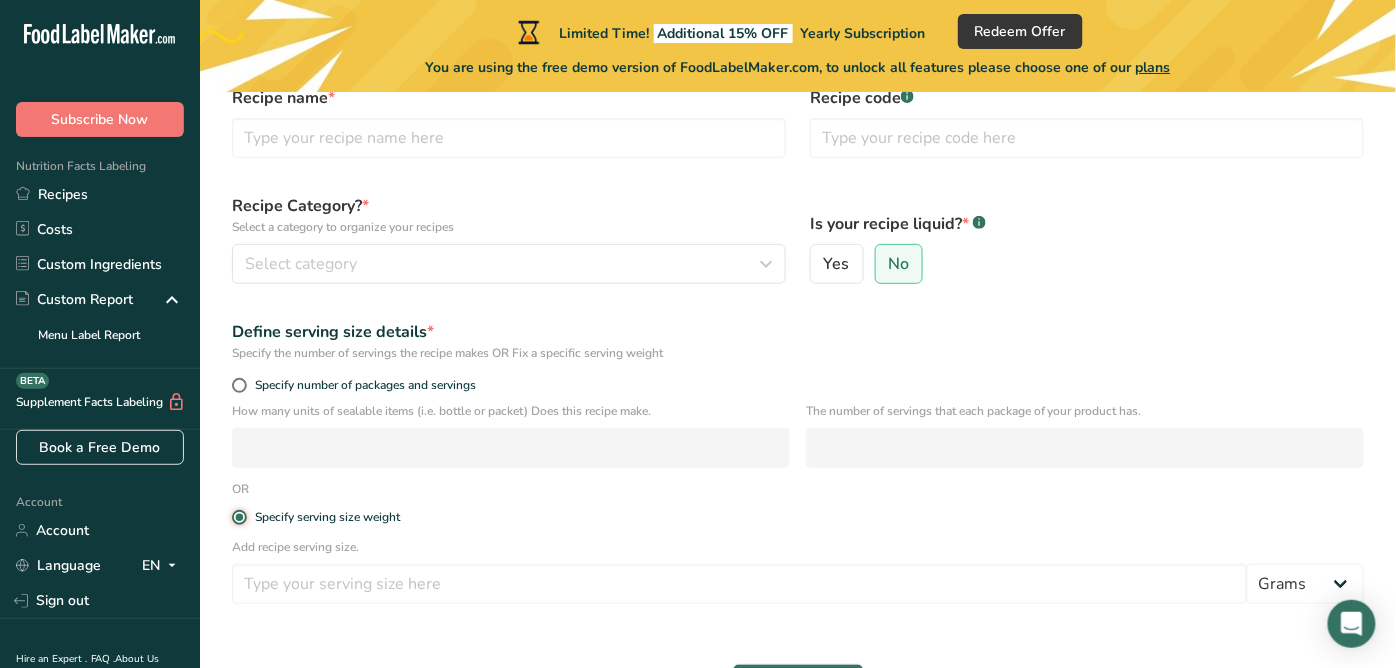 scroll, scrollTop: 243, scrollLeft: 0, axis: vertical 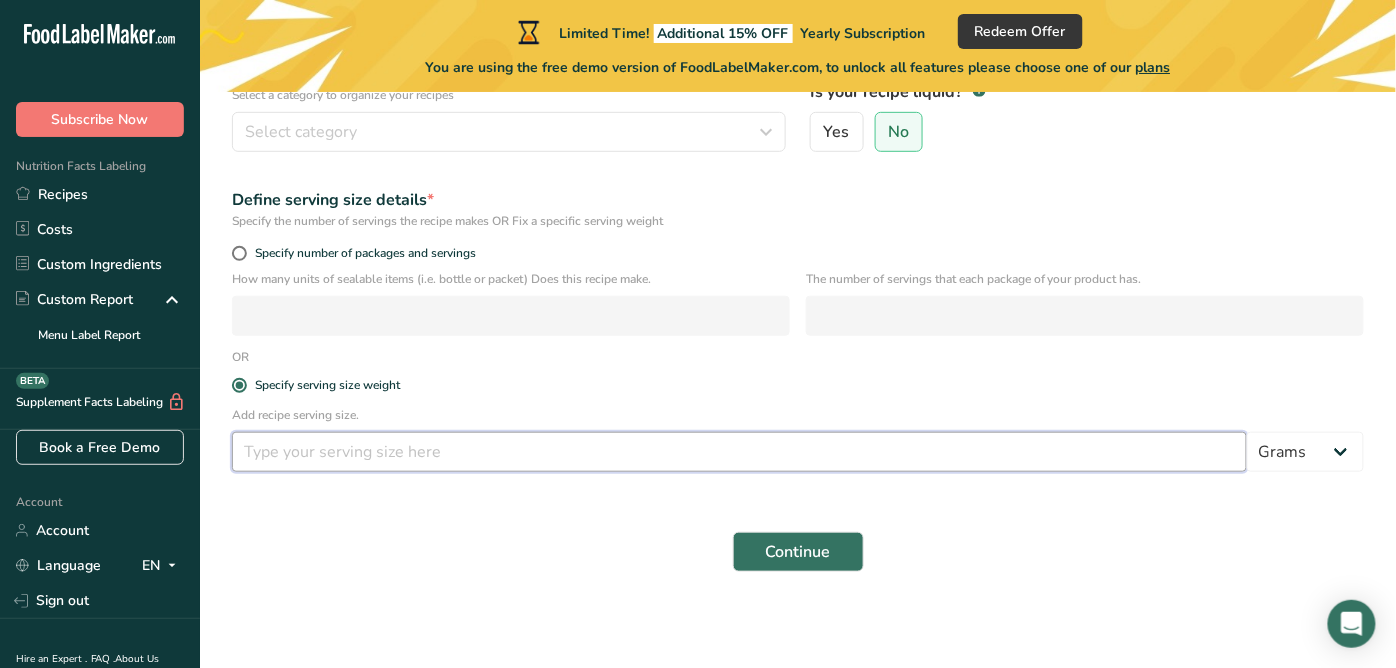 click at bounding box center (739, 452) 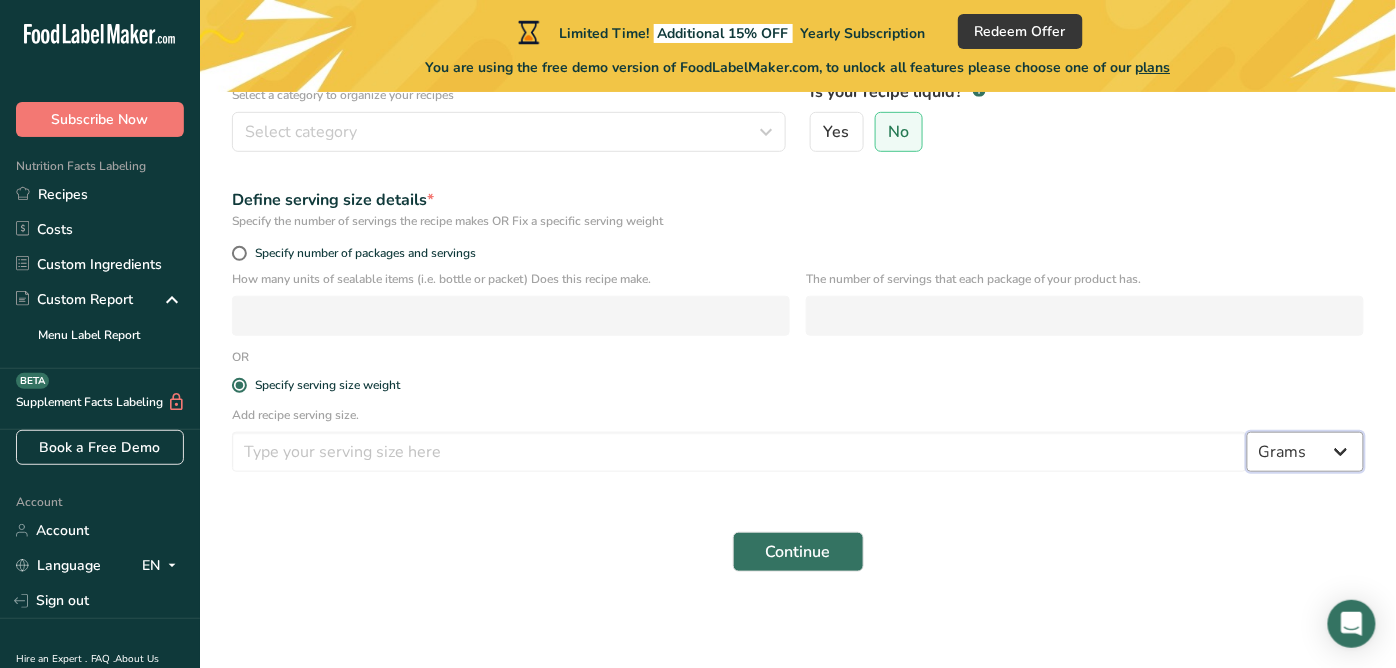 click on "Grams
kg
mg
mcg
lb
oz
l
mL
fl oz
tbsp
tsp
cup
qt
gallon" at bounding box center [1305, 452] 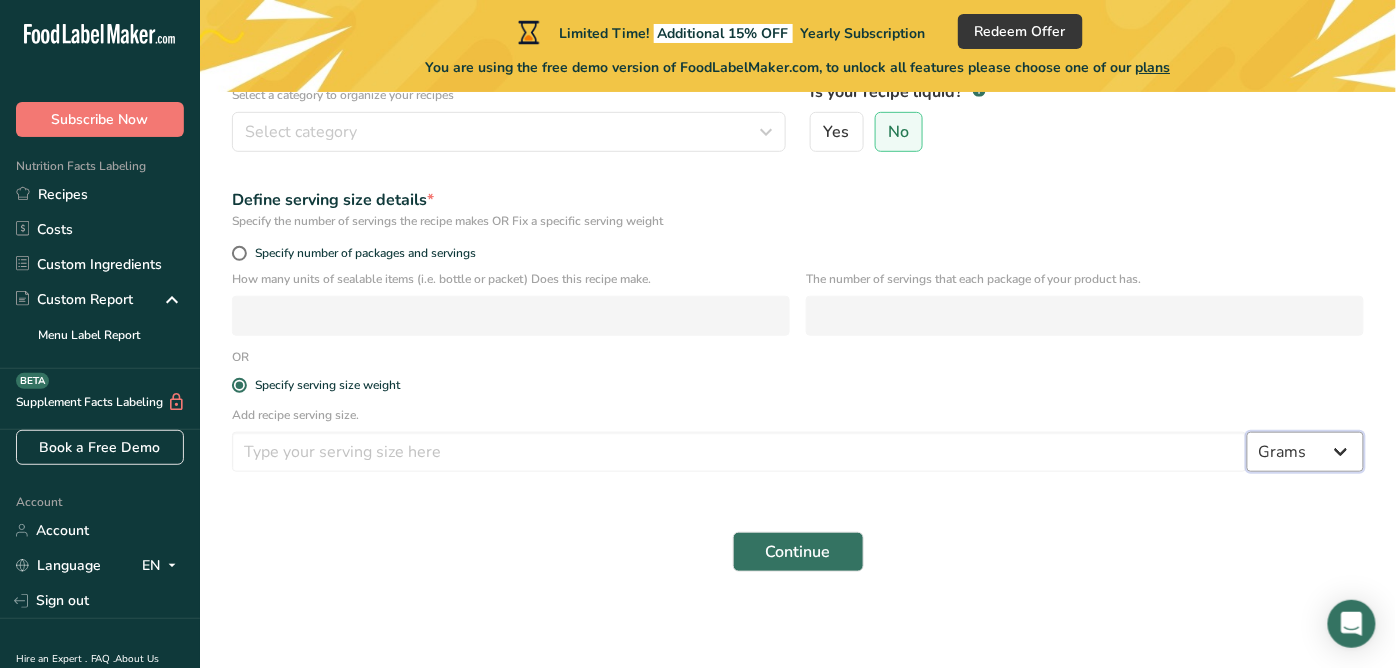 select on "19" 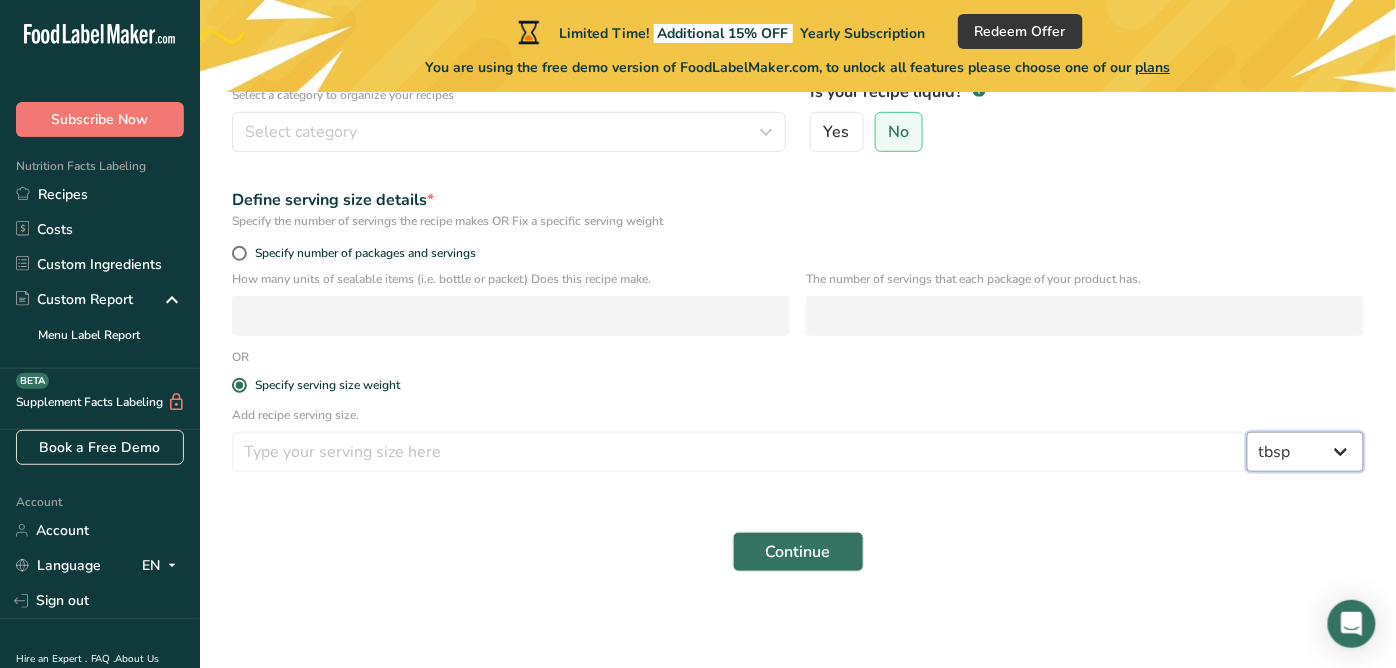click on "Grams
kg
mg
mcg
lb
oz
l
mL
fl oz
tbsp
tsp
cup
qt
gallon" at bounding box center (1305, 452) 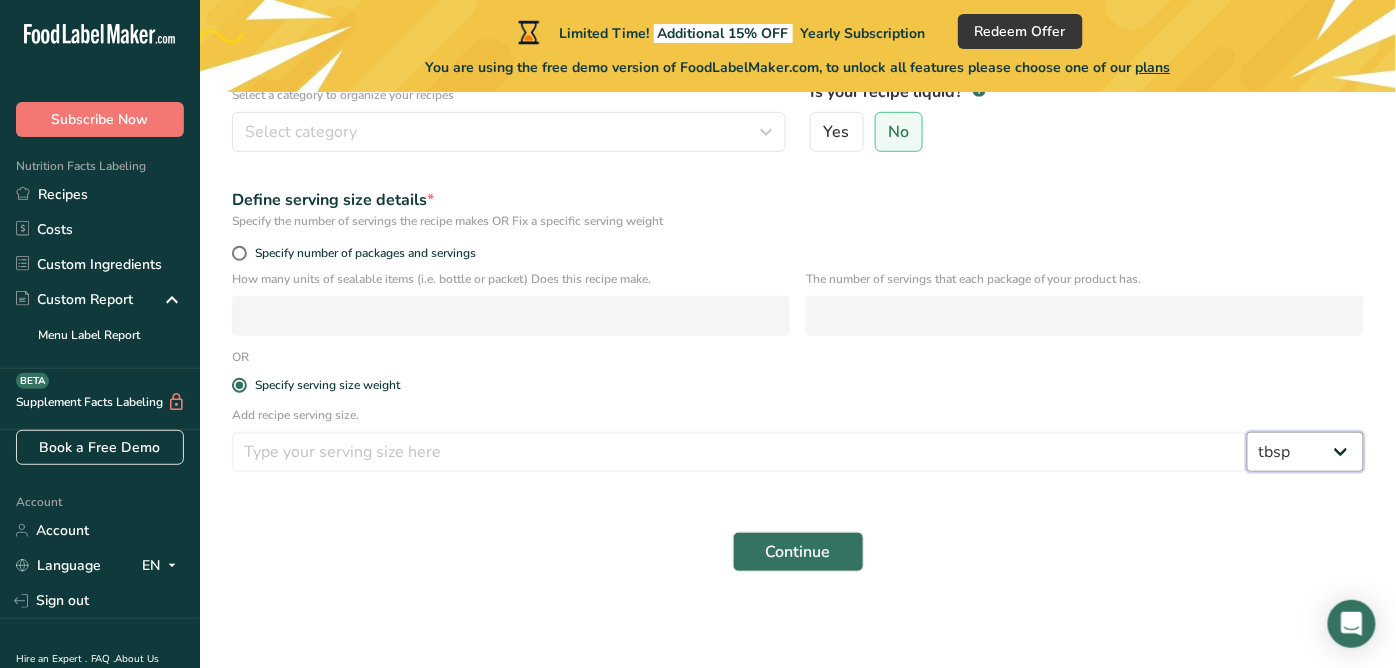 select on "22" 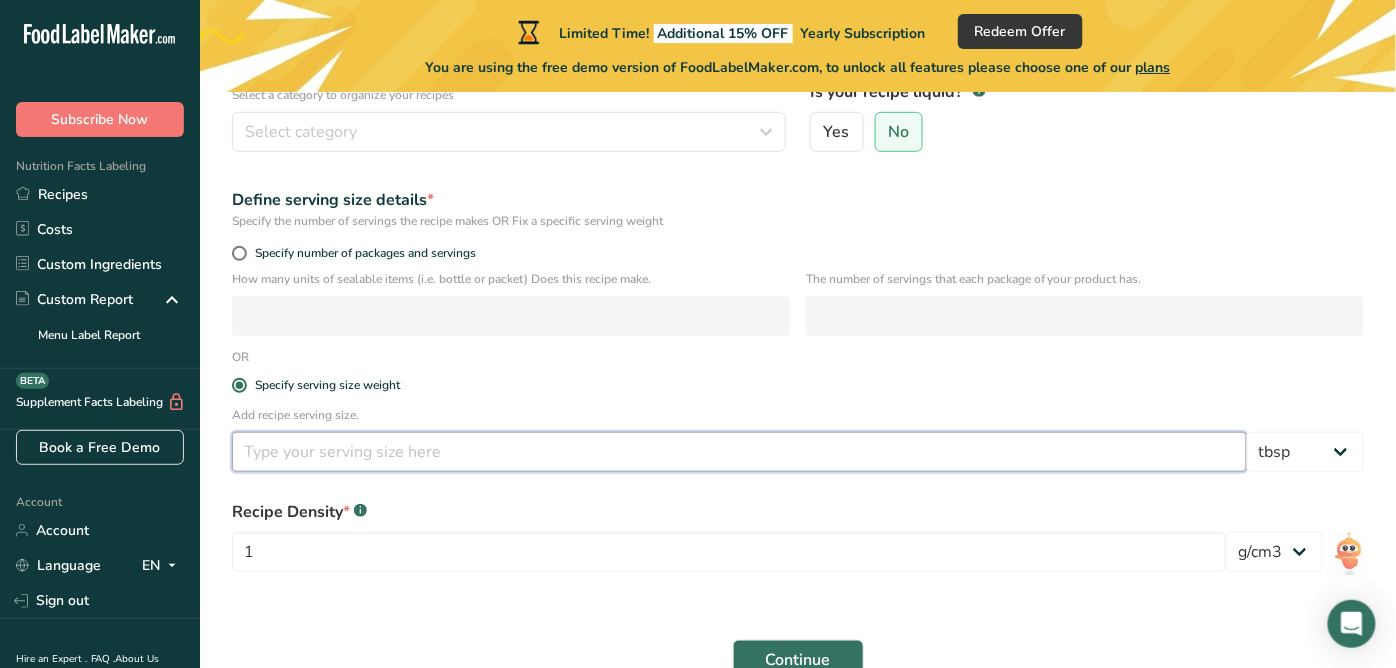 click at bounding box center [739, 452] 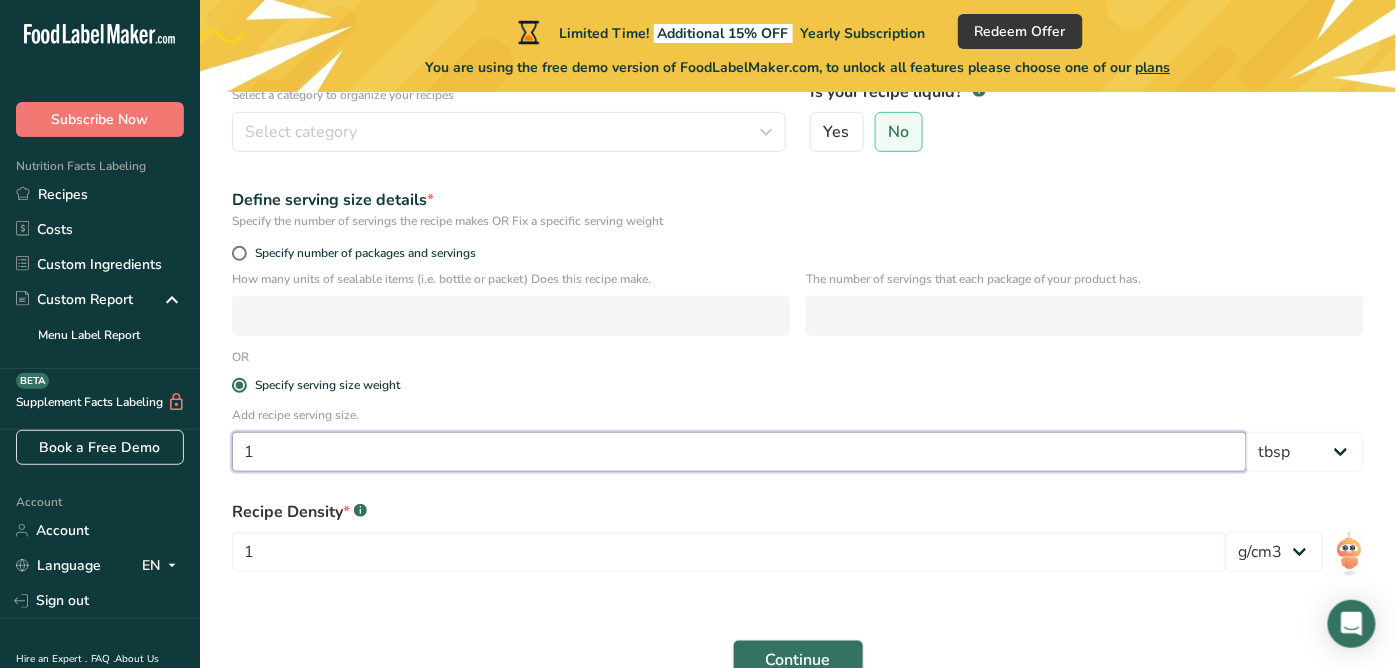 scroll, scrollTop: 352, scrollLeft: 0, axis: vertical 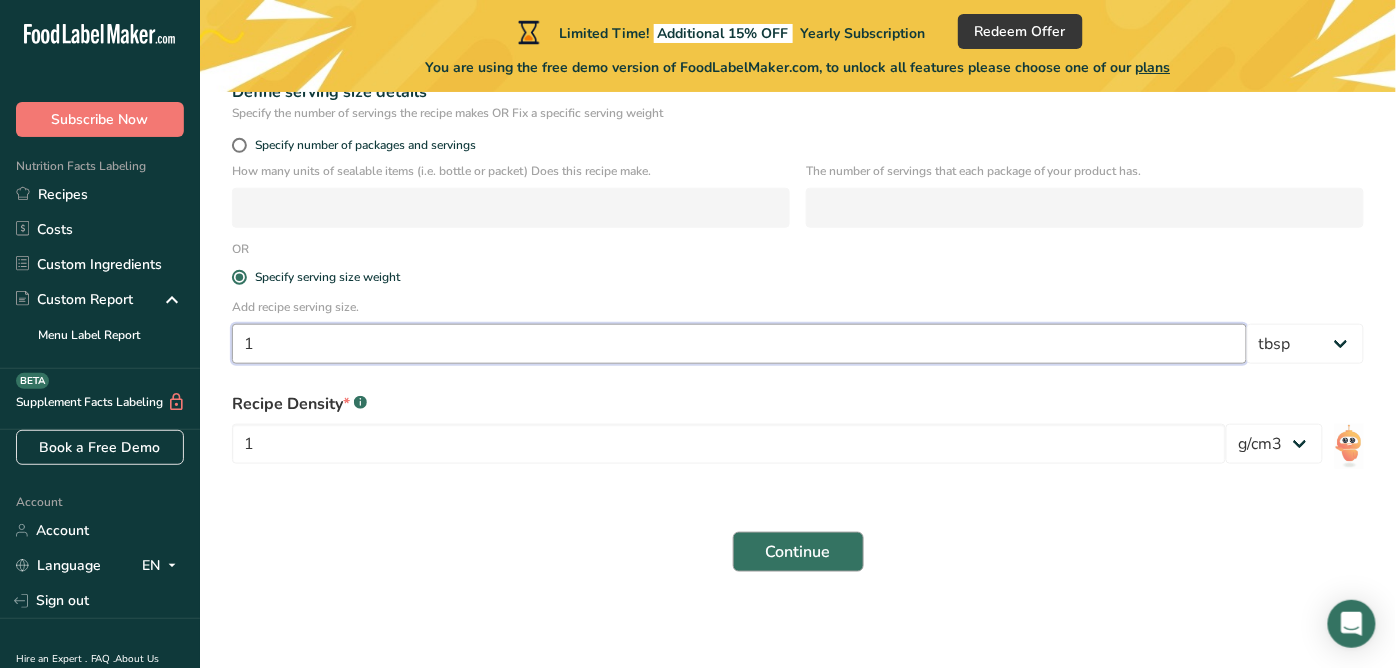 type on "1" 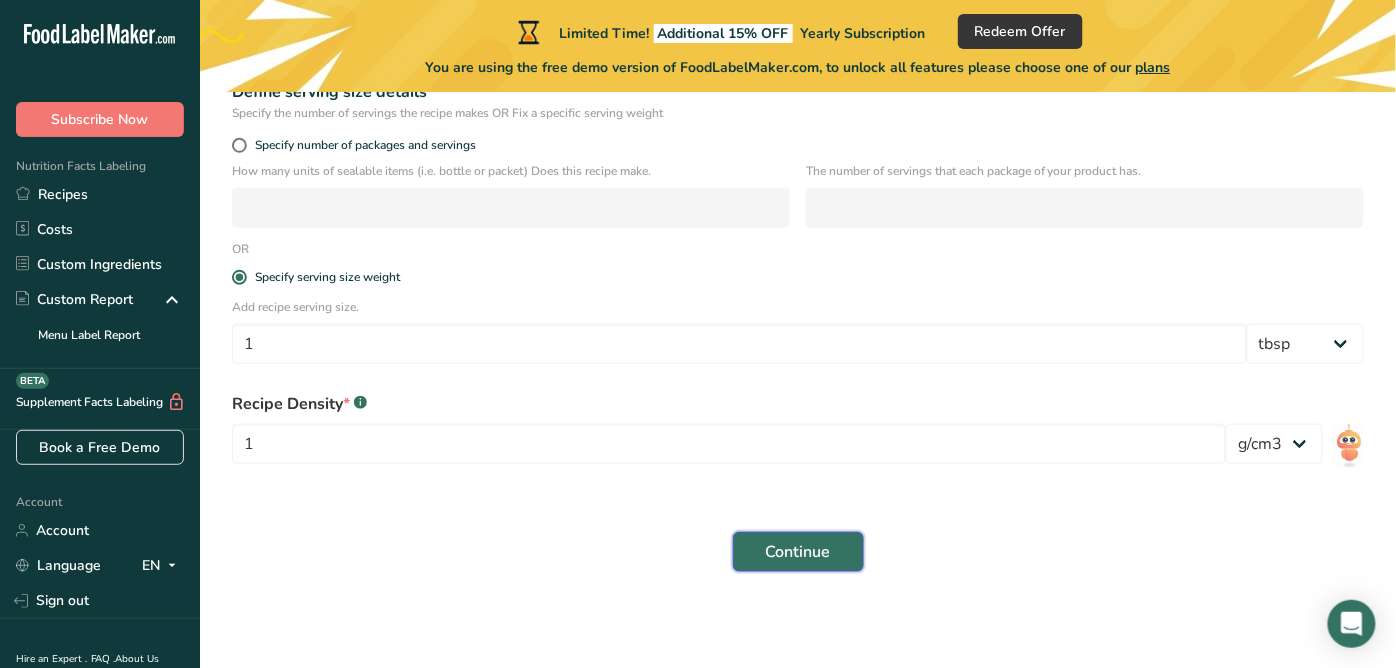 click on "Continue" at bounding box center [798, 552] 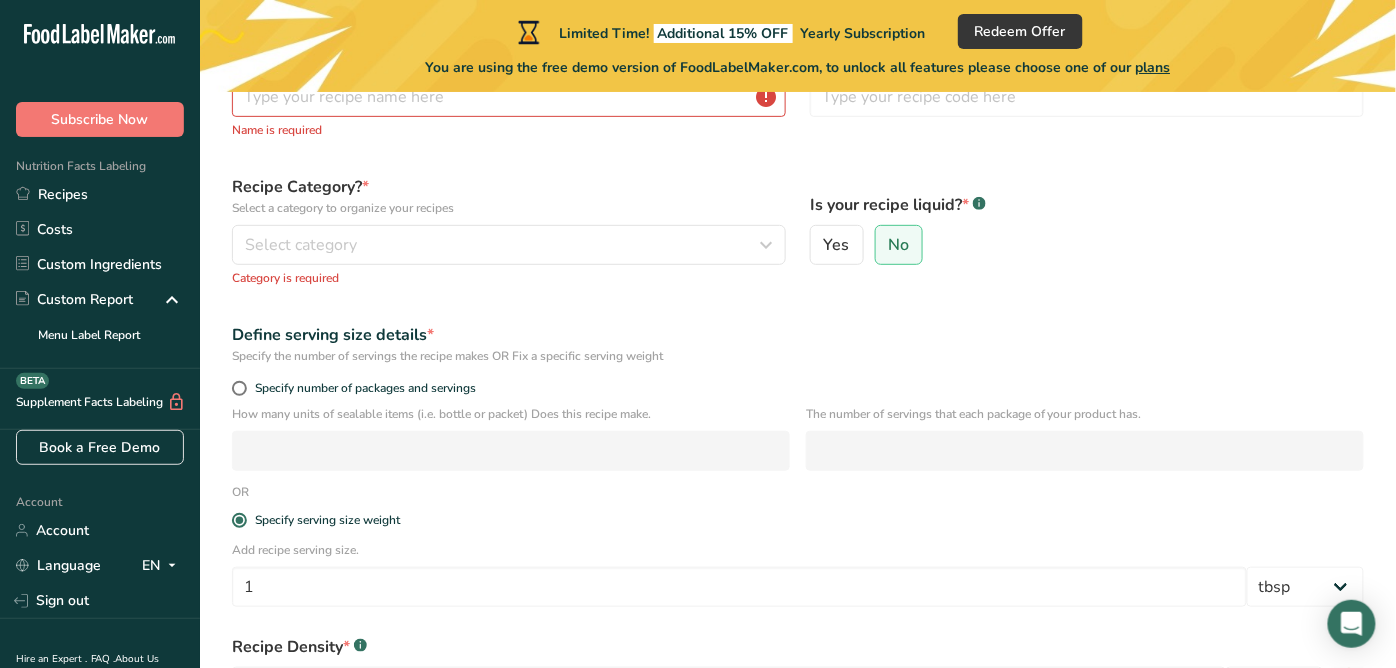 scroll, scrollTop: 41, scrollLeft: 0, axis: vertical 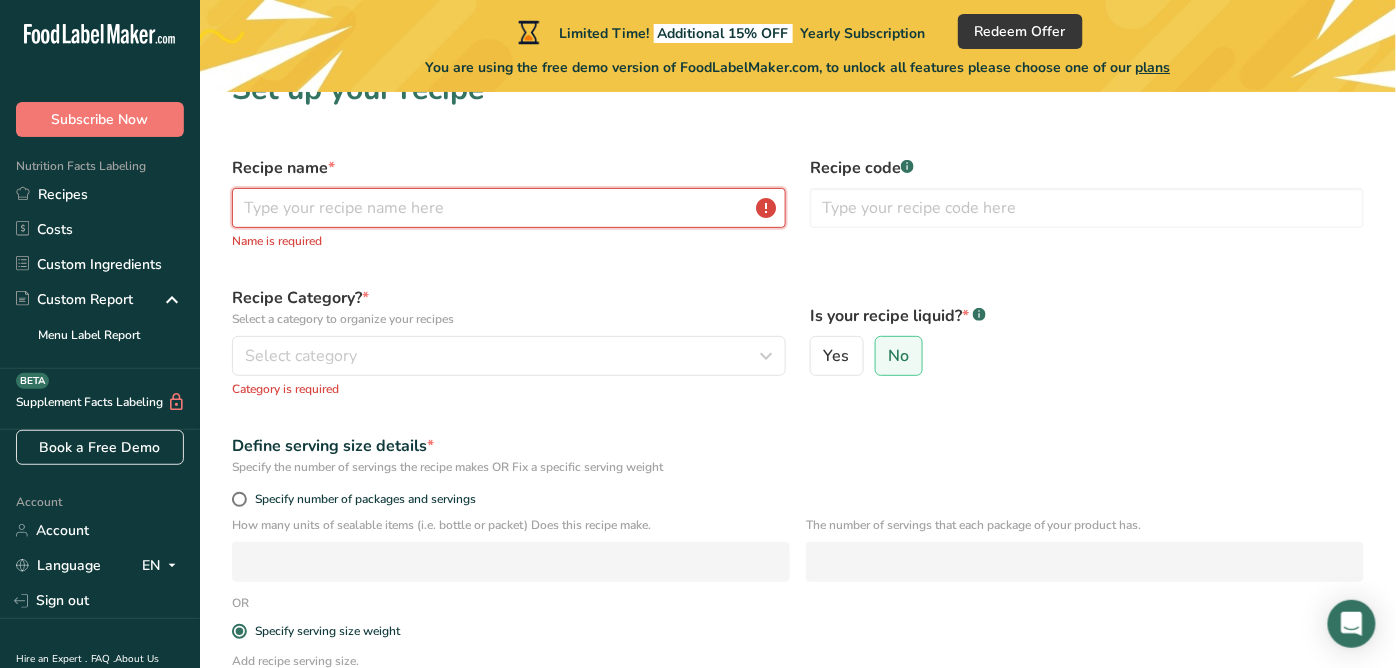 click at bounding box center [509, 208] 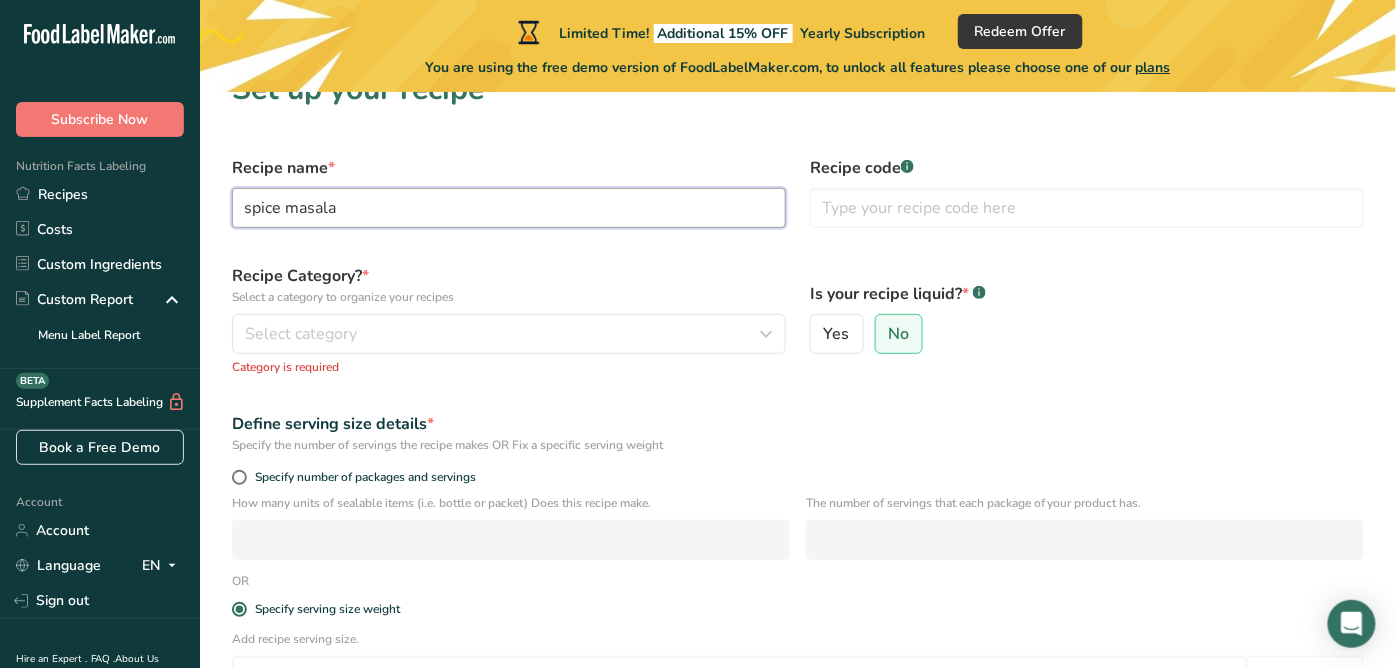 type on "spice masala" 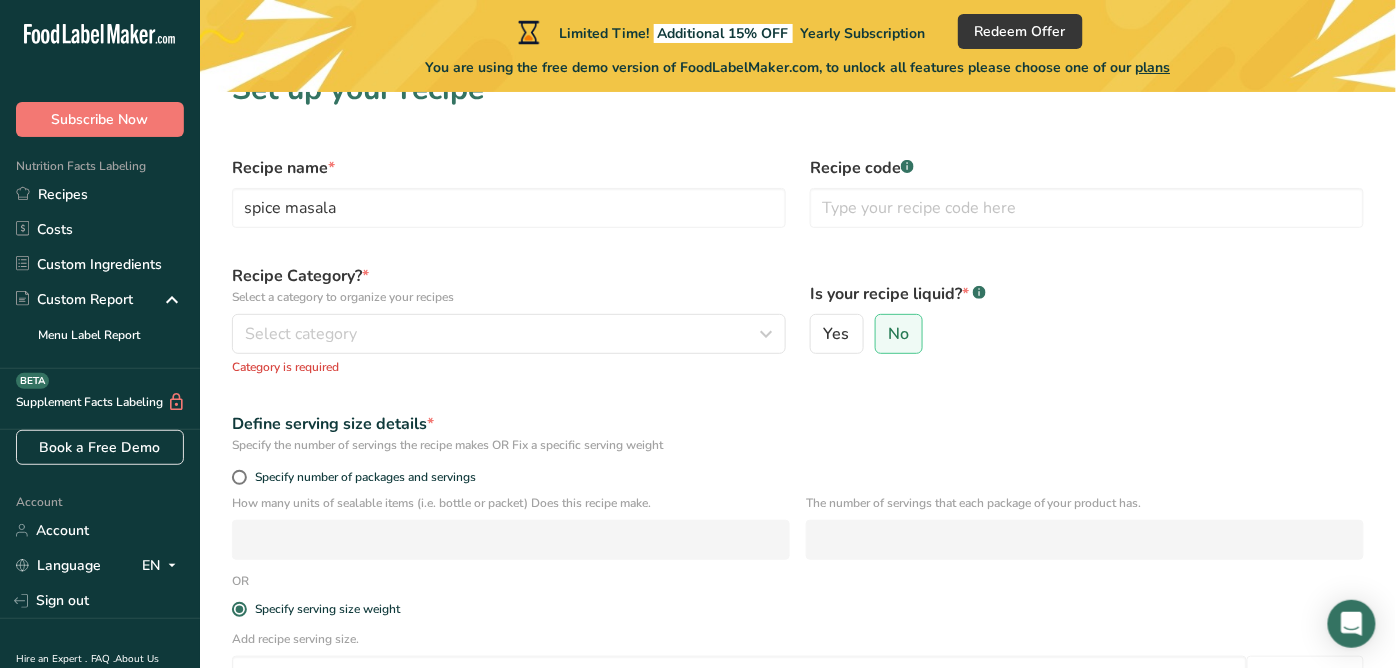 click on "Select a category to organize your recipes" at bounding box center [509, 297] 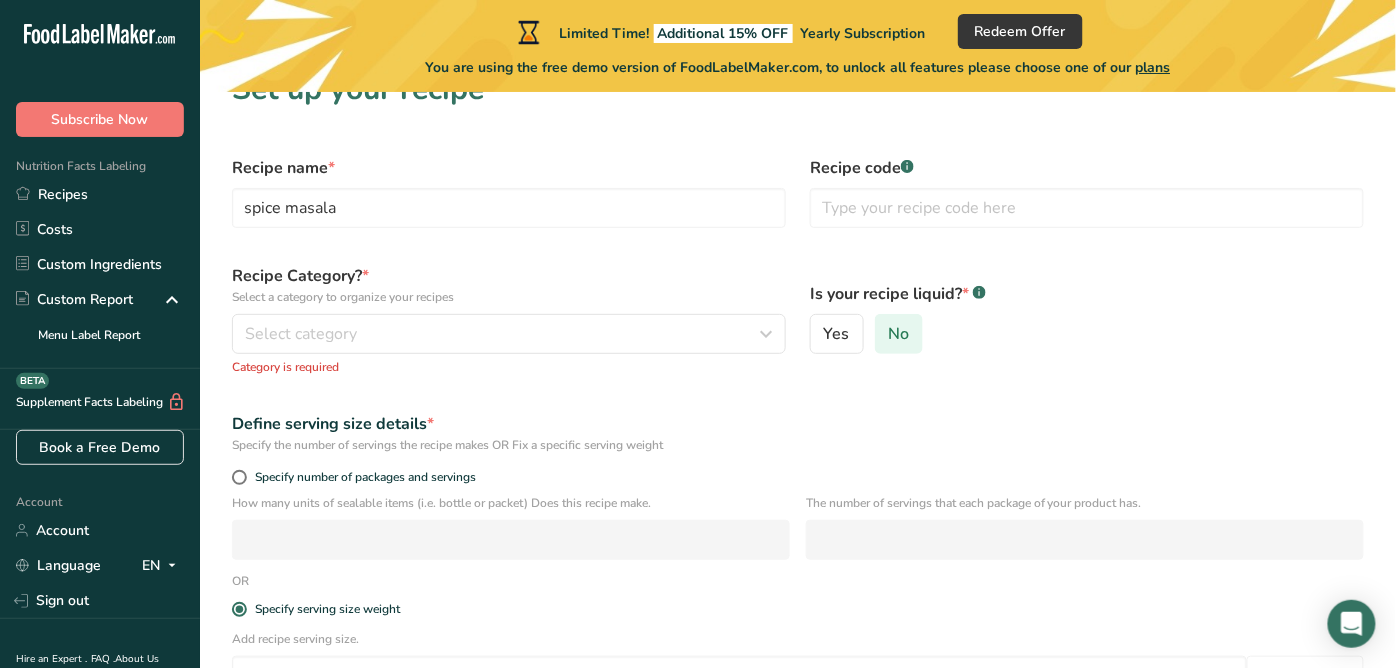 click on "No" at bounding box center [898, 334] 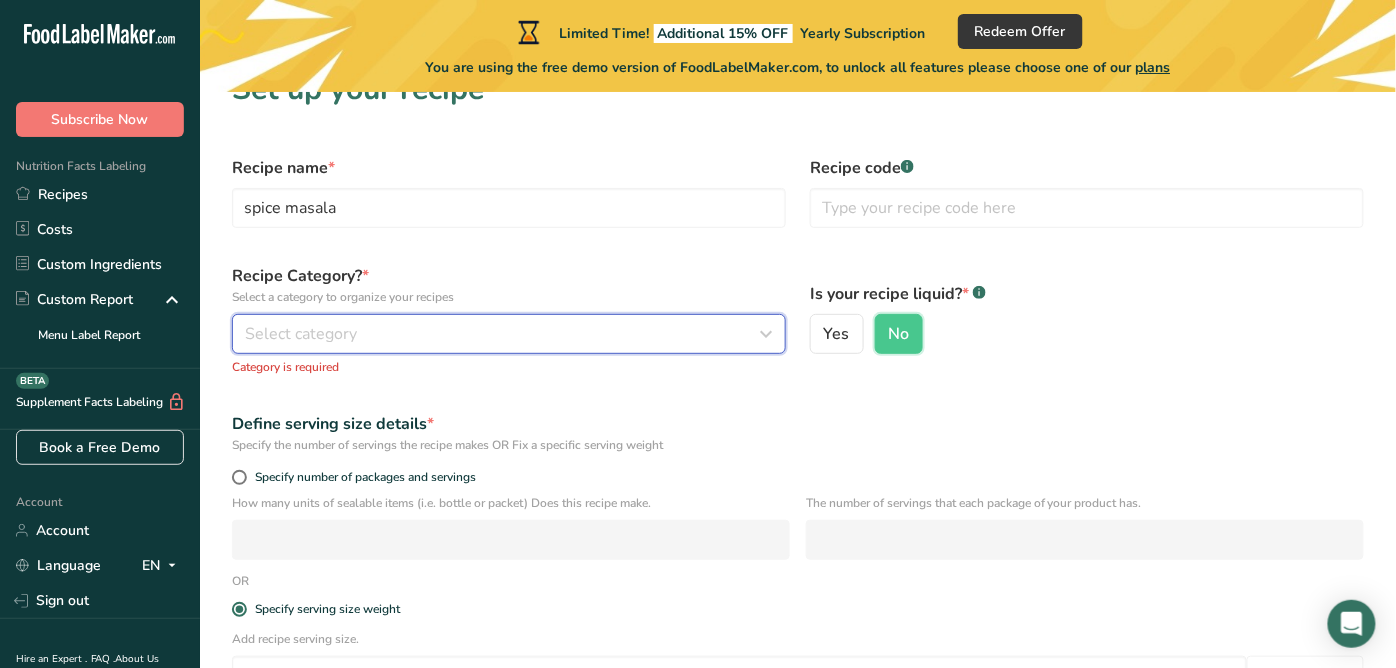click on "Select category" at bounding box center [503, 334] 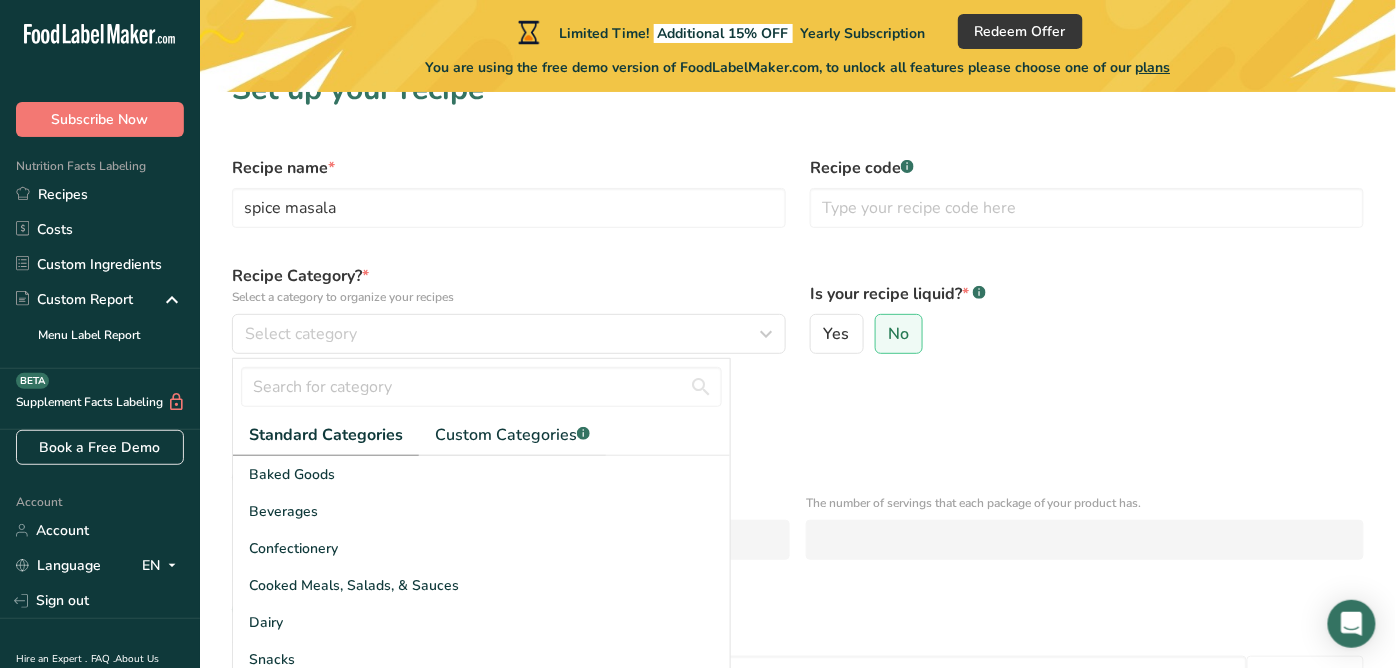 click on "Standard Categories" at bounding box center (326, 435) 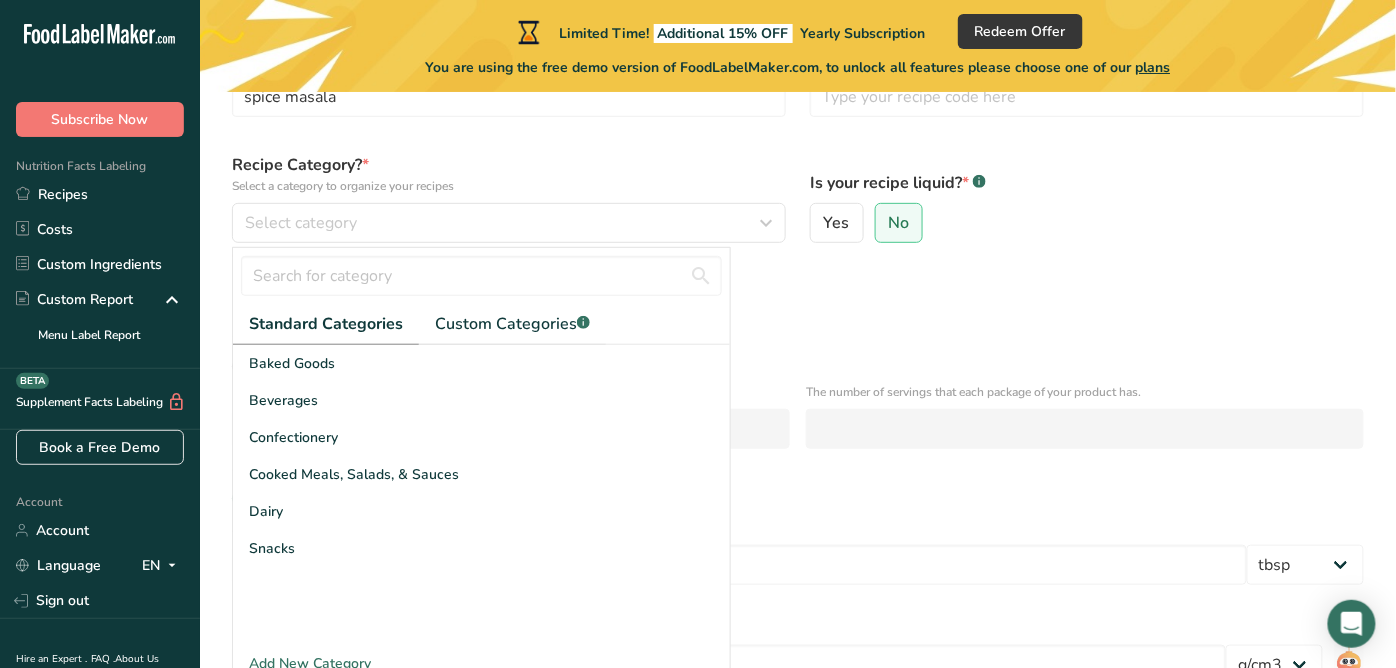 scroll, scrollTop: 374, scrollLeft: 0, axis: vertical 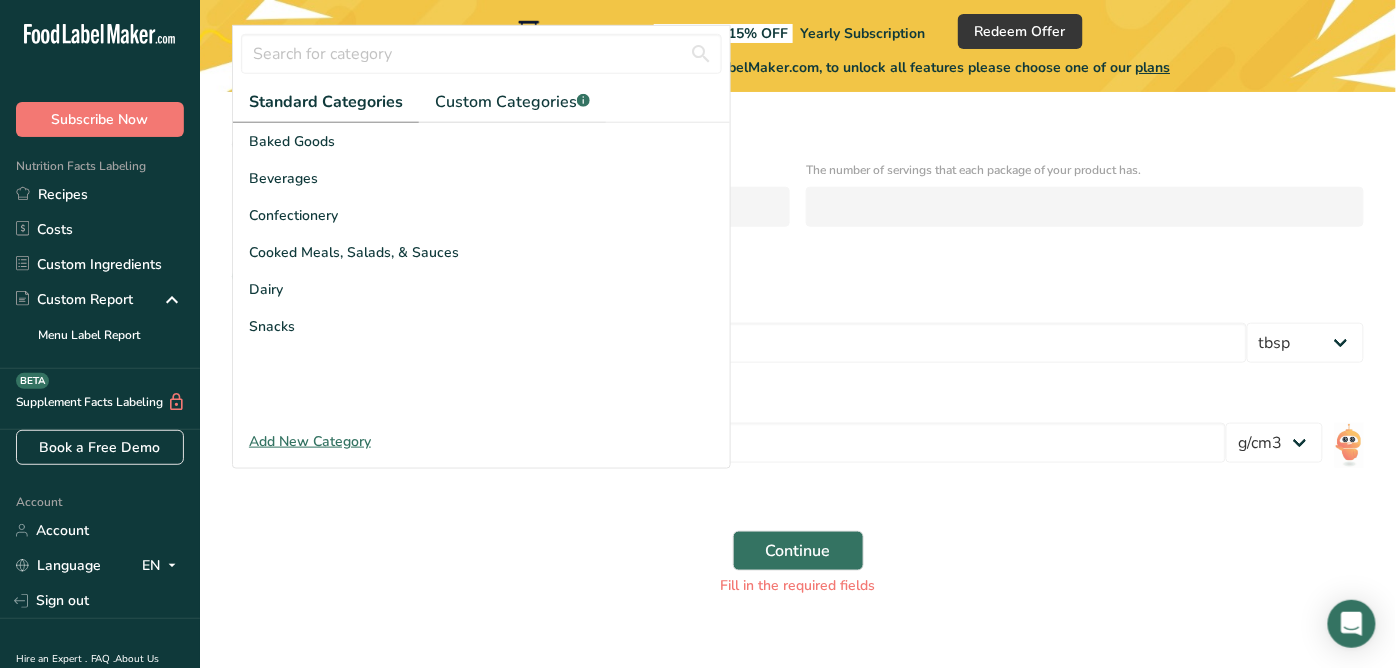 click on "Add New Category" at bounding box center (481, 441) 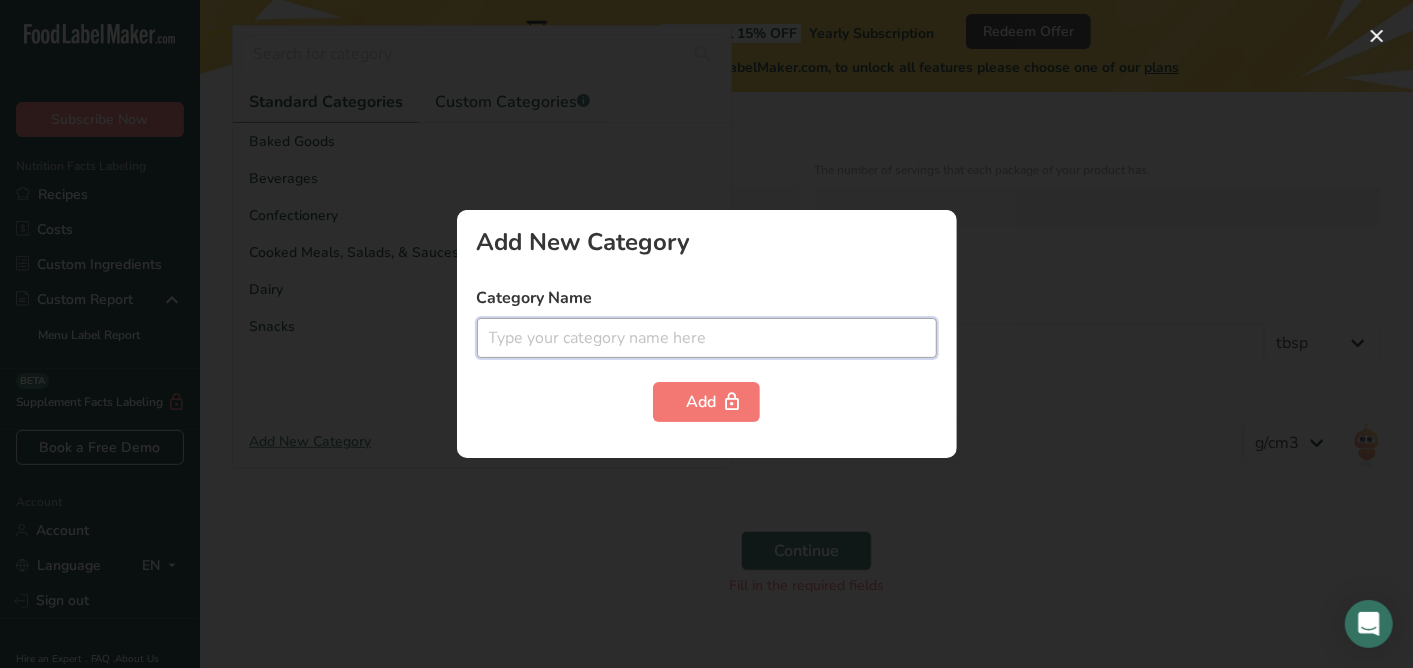 click at bounding box center [707, 338] 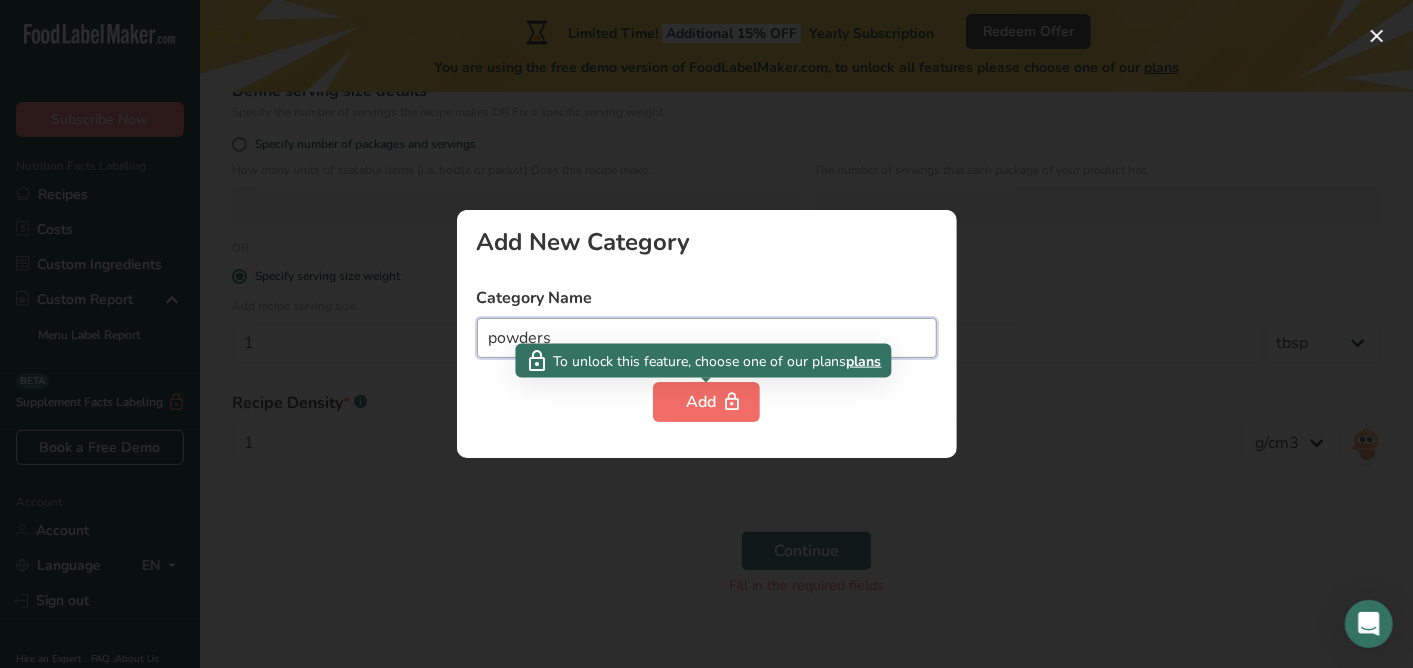 type on "powders" 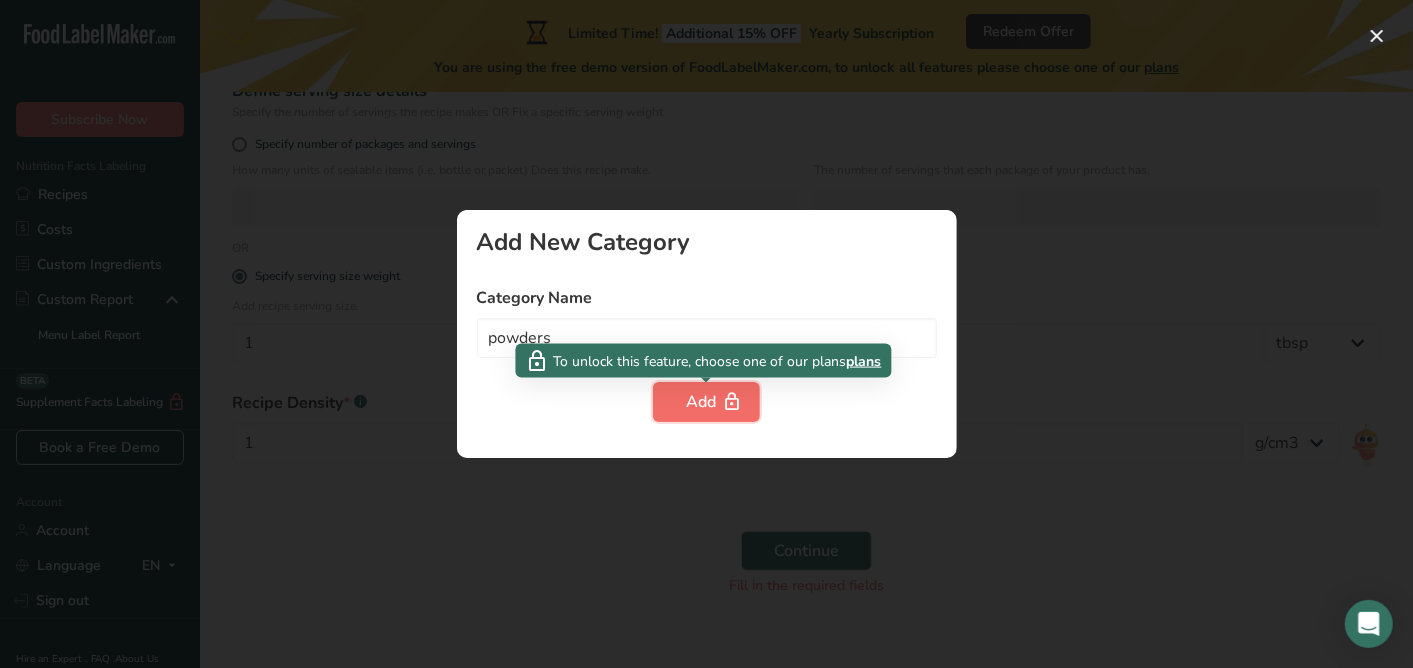 click on "Add" at bounding box center (706, 402) 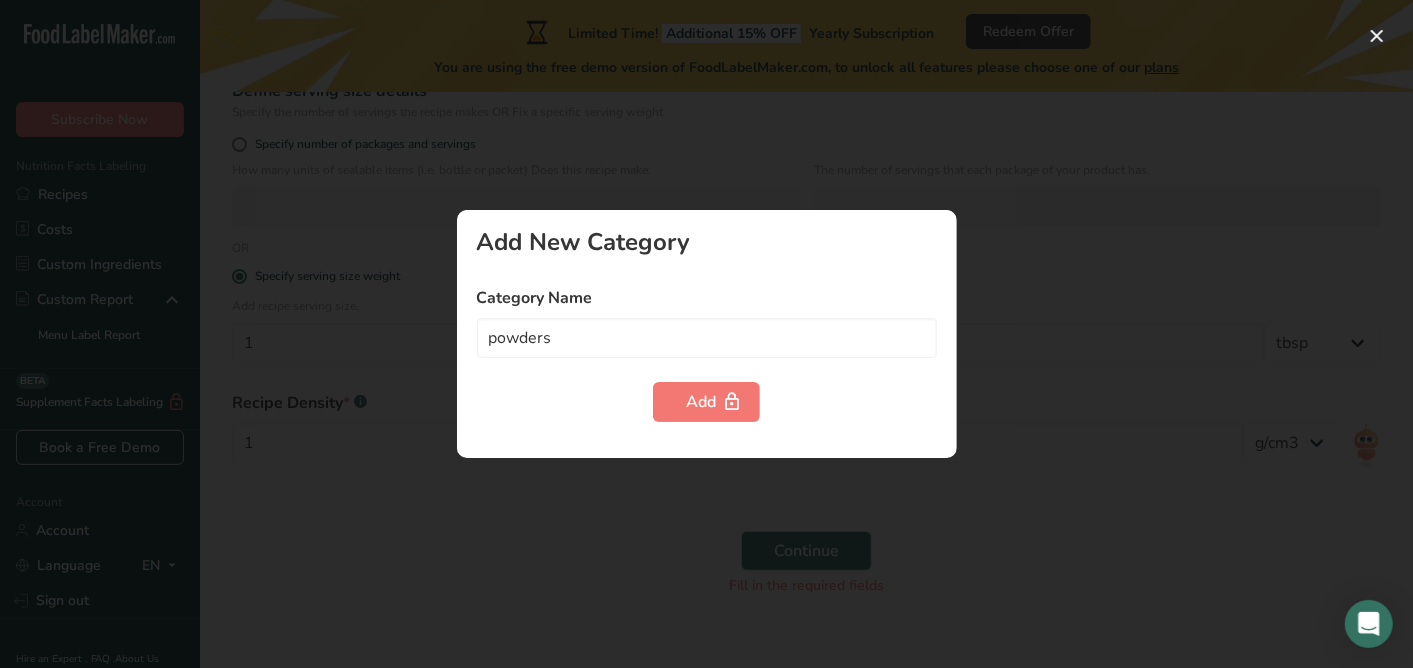 click at bounding box center (706, 334) 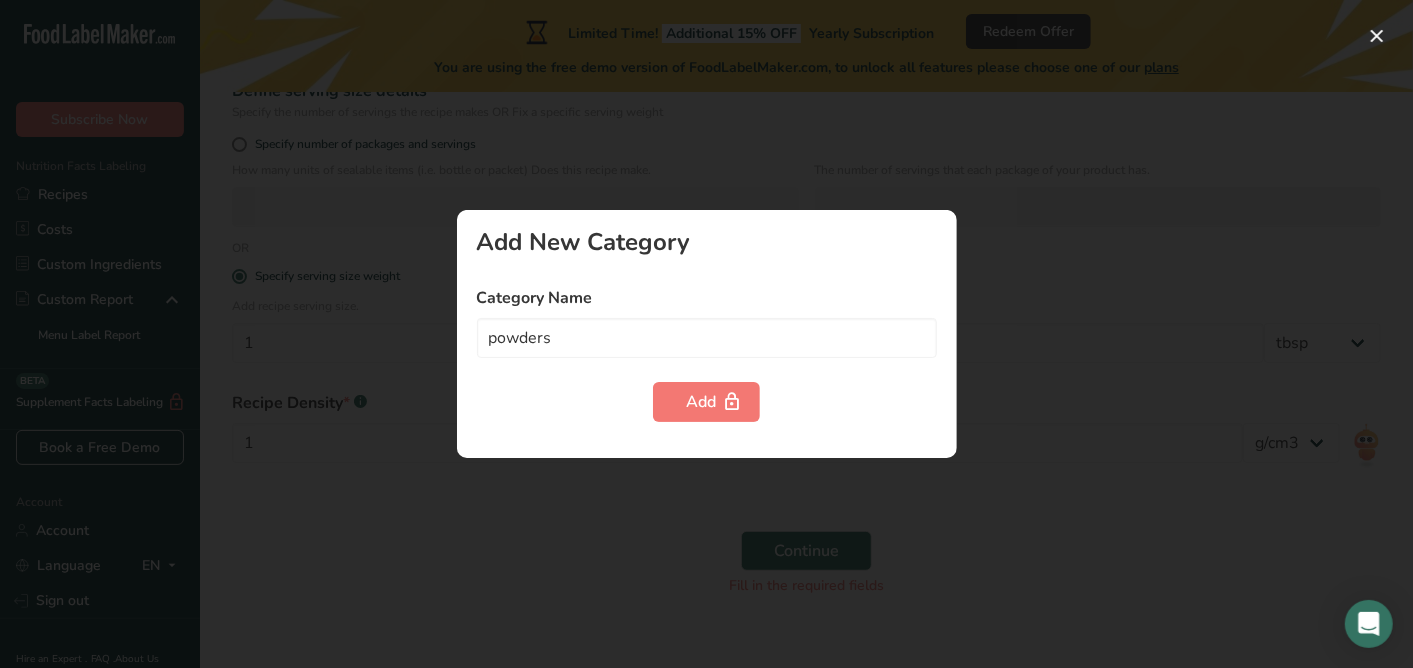 type 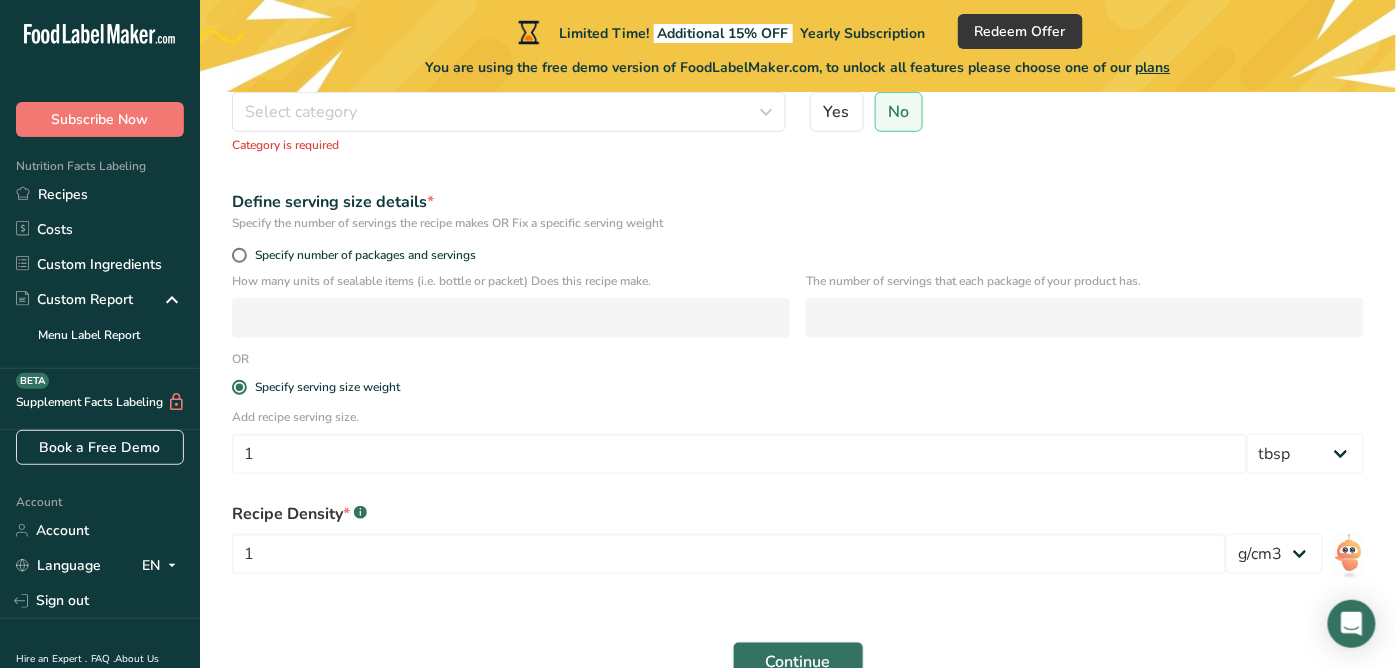 scroll, scrollTop: 152, scrollLeft: 0, axis: vertical 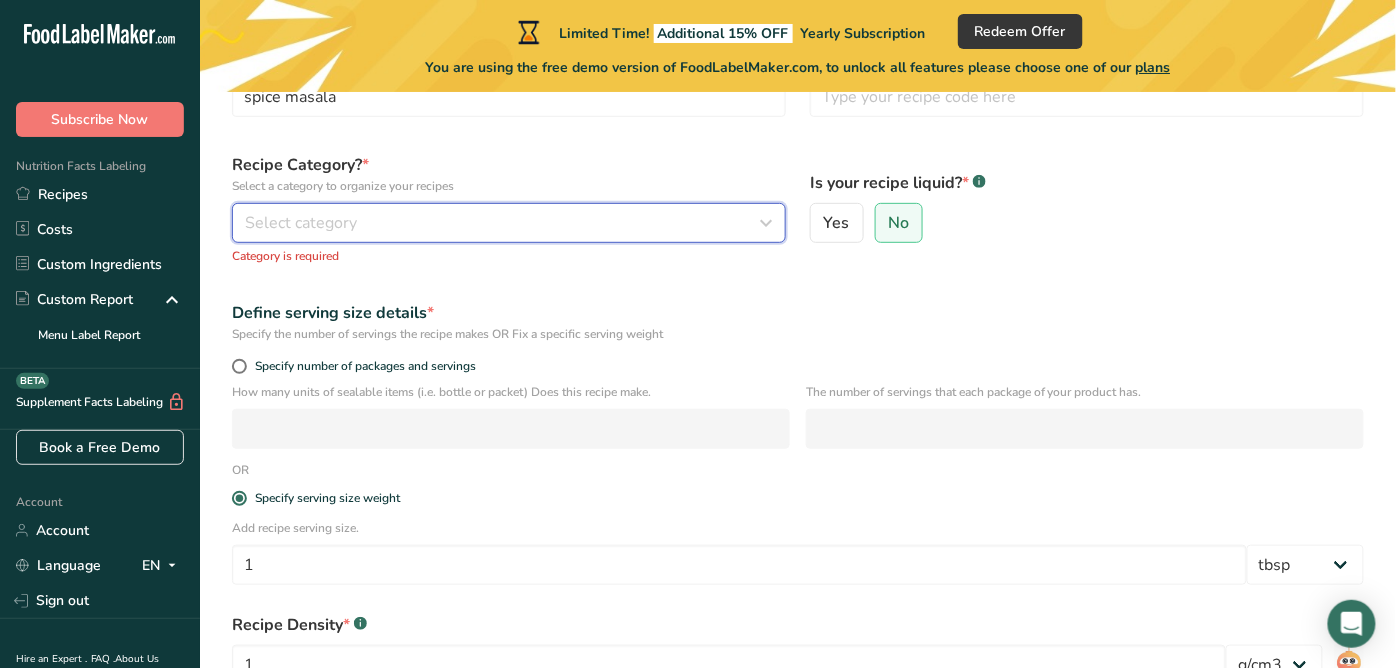 click on "Select category" at bounding box center [503, 223] 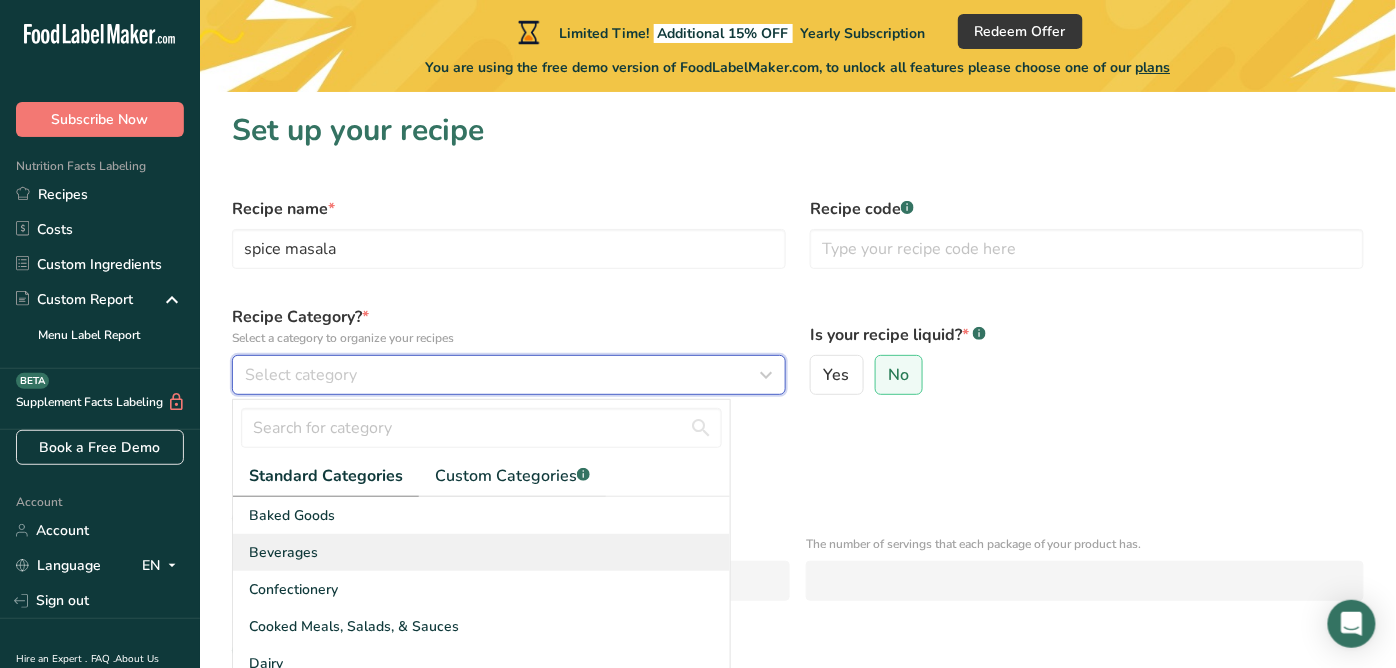 scroll, scrollTop: 111, scrollLeft: 0, axis: vertical 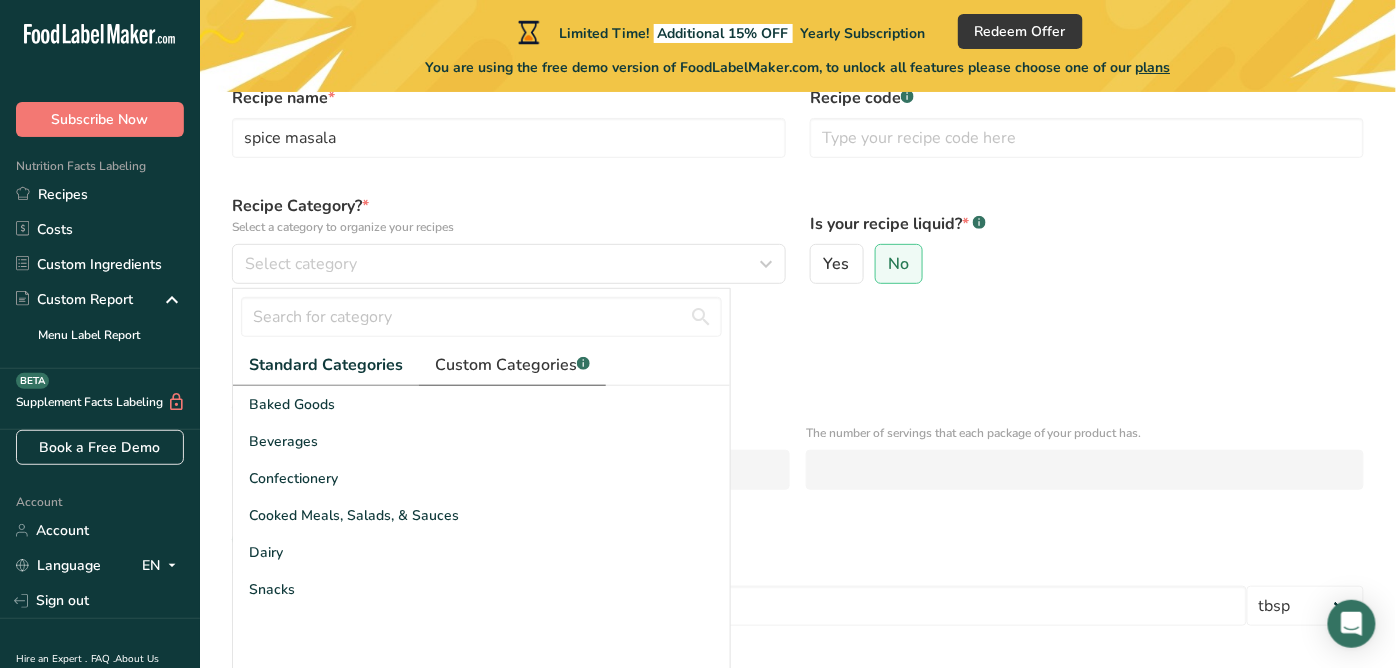 click on "Custom Categories
.a-a{fill:#347362;}.b-a{fill:#fff;}" at bounding box center [512, 365] 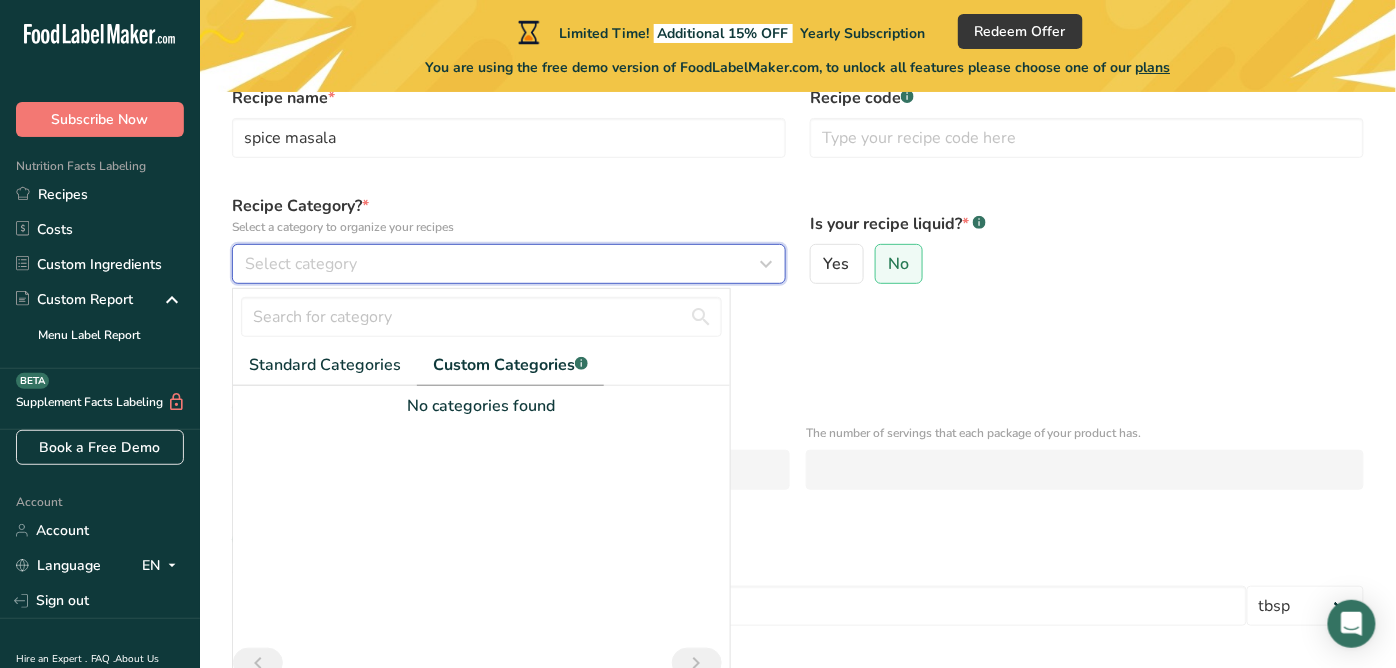 click on "Select category" at bounding box center [509, 264] 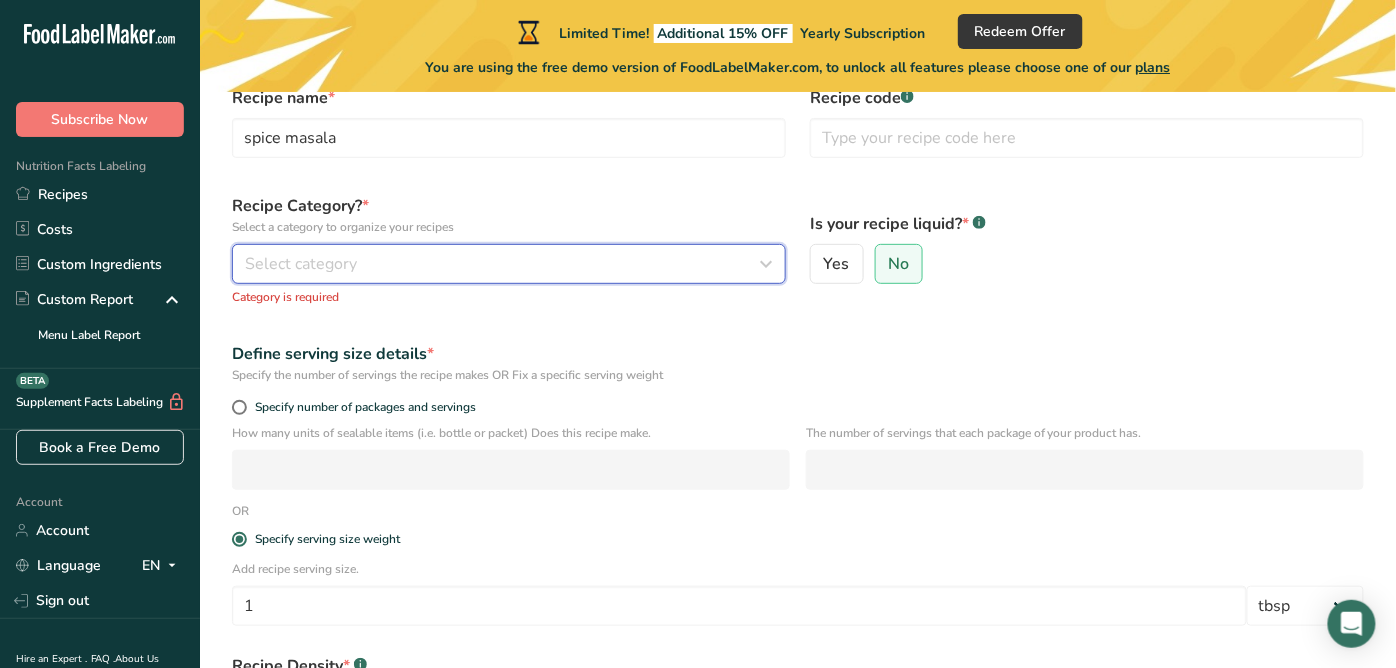 type 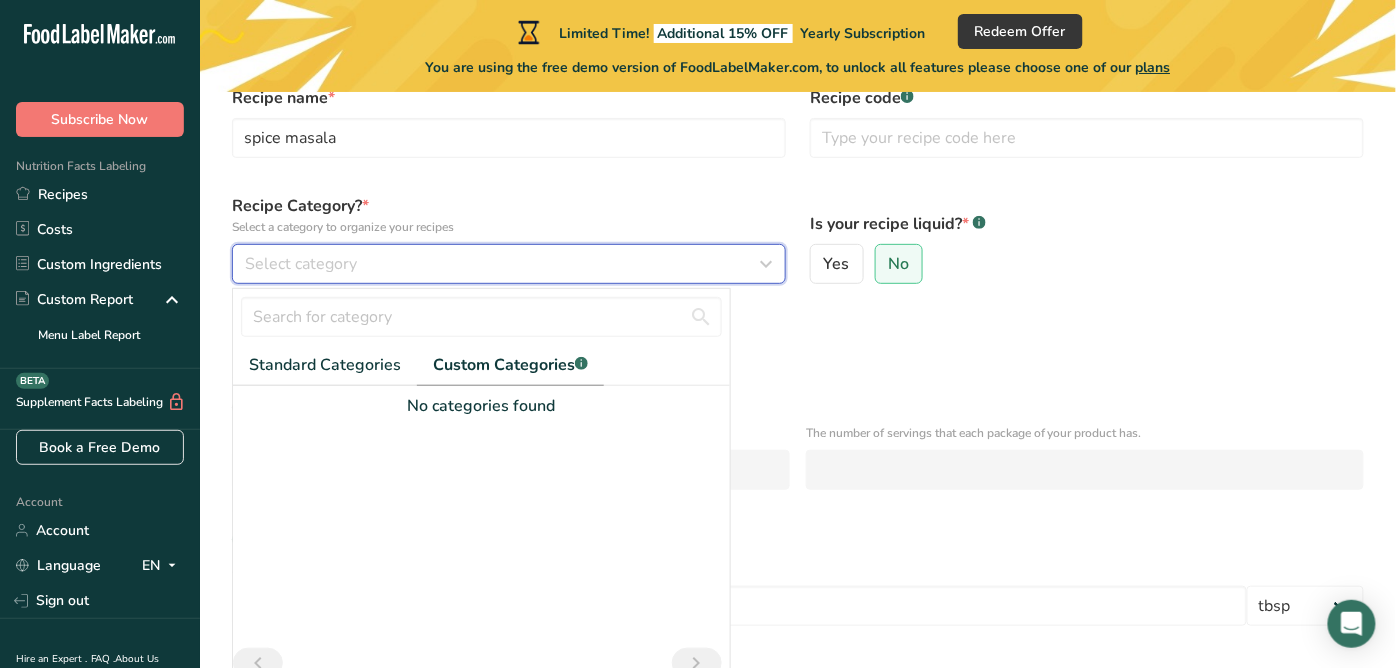 click on "Select category" at bounding box center (509, 264) 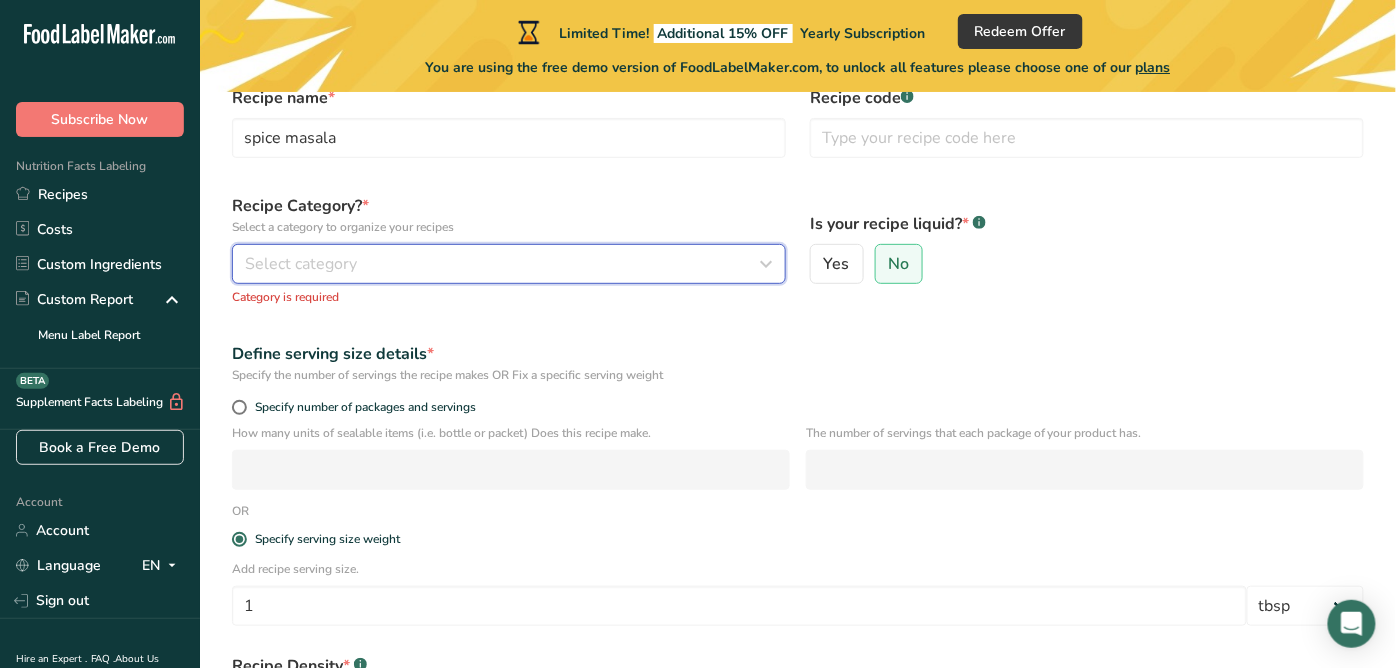 click on "Select category" at bounding box center [509, 264] 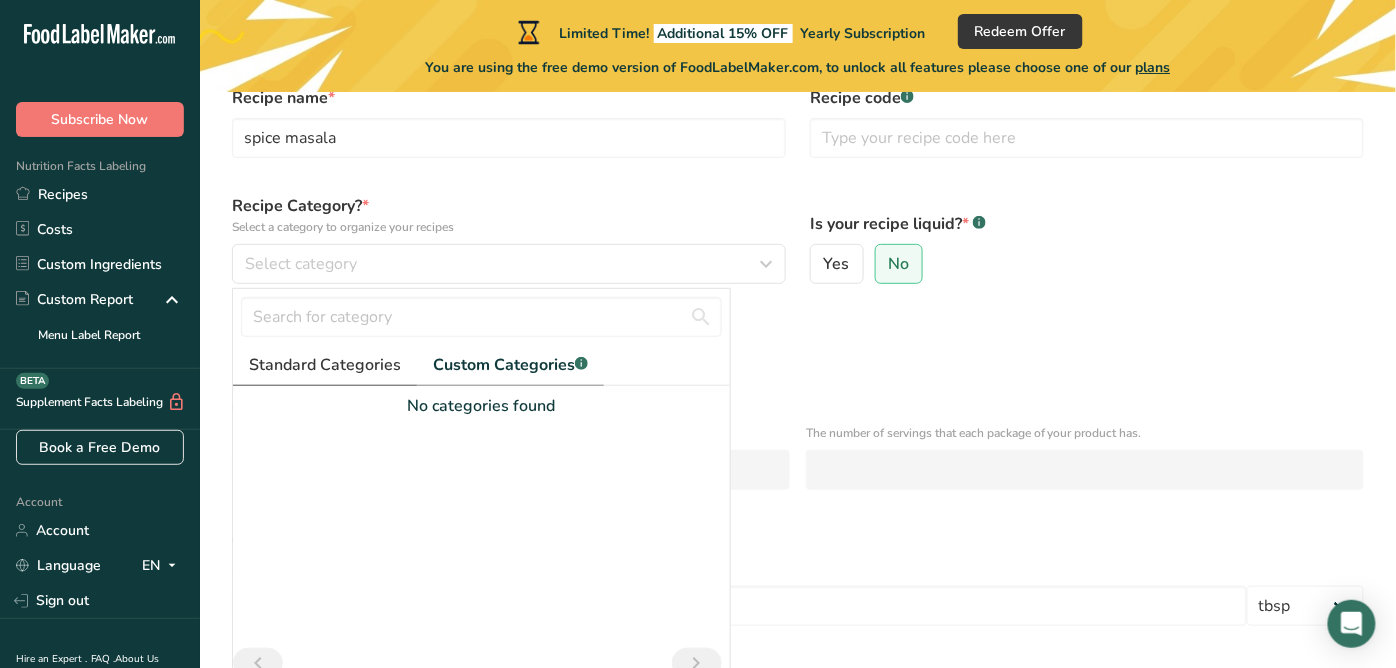 click on "Standard Categories" at bounding box center [325, 365] 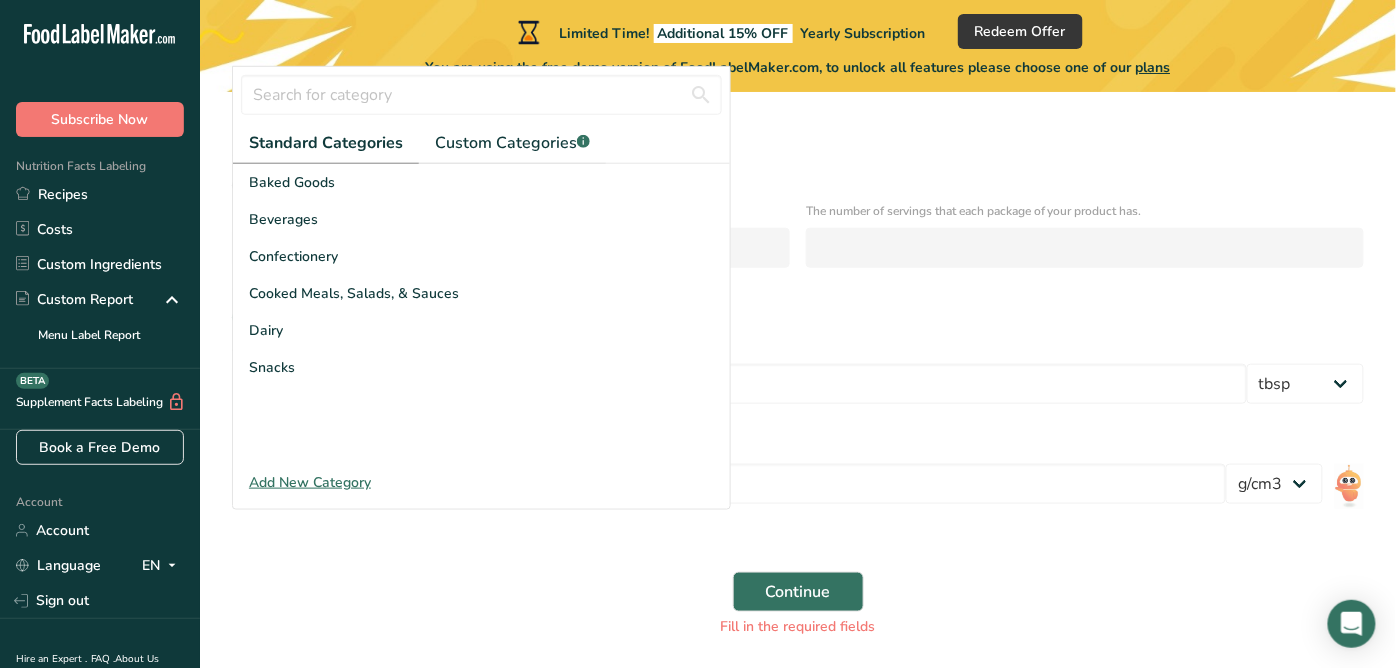 scroll, scrollTop: 0, scrollLeft: 0, axis: both 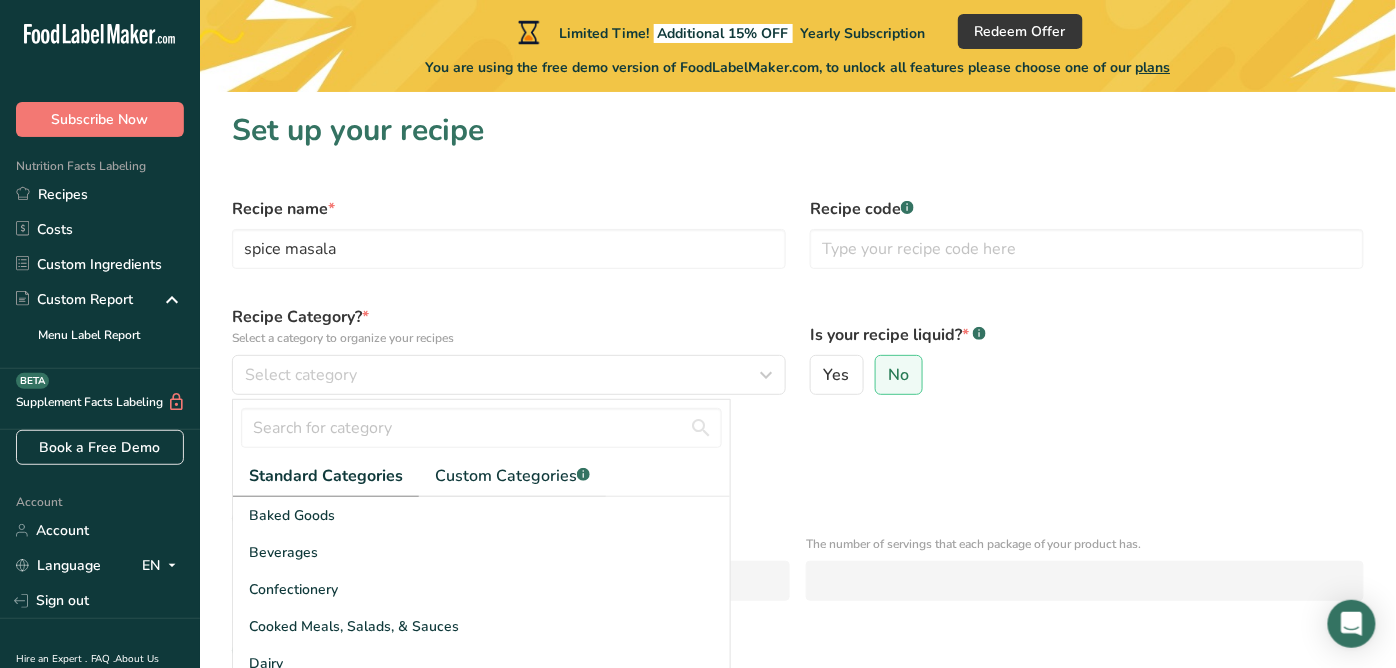 click on "Recipe name *   [TEXT]
Recipe code
.a-a{fill:#347362;}.b-a{fill:#fff;}
Recipe Category? *
Select a category to organize your recipes
Select category
Standard Categories
Custom Categories
.a-a{fill:#347362;}.b-a{fill:#fff;}
Baked Goods
Beverages
Confectionery
Cooked Meals, Salads, & Sauces
Dairy
Snacks
No categories found
Add New Category
Category is required
Is your recipe liquid? *   .a-a{fill:#347362;}.b-a{fill:#fff;}           Yes   No
Define serving size details *
Specify the number of servings the recipe makes OR Fix a specific serving weight
Specify number of packages and servings" at bounding box center [798, 583] 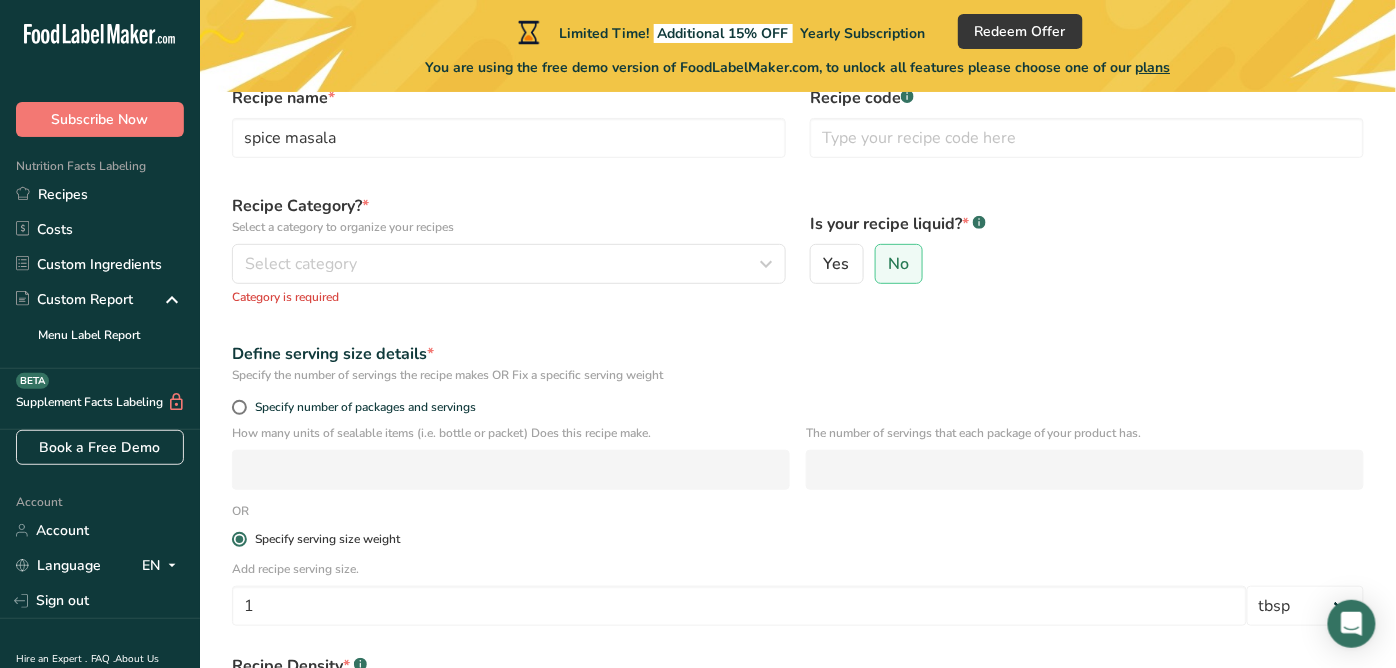 scroll, scrollTop: 222, scrollLeft: 0, axis: vertical 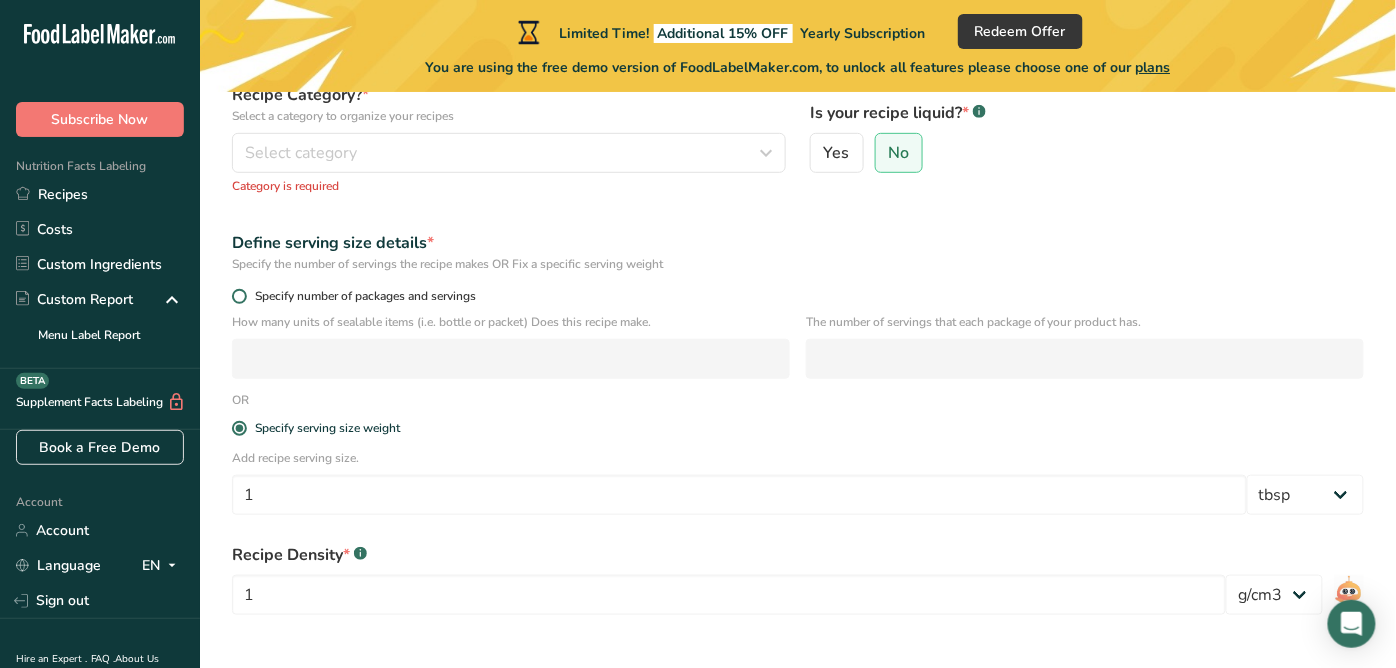 click at bounding box center [239, 296] 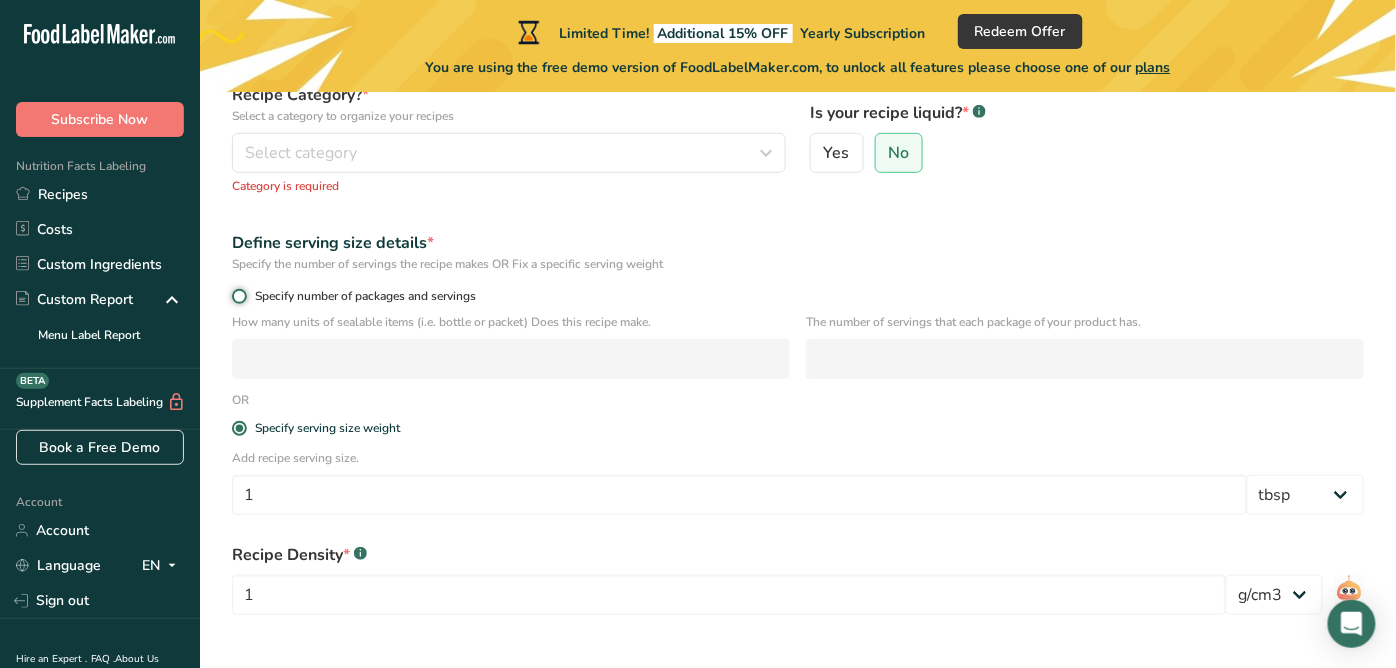 click on "Specify number of packages and servings" at bounding box center [238, 296] 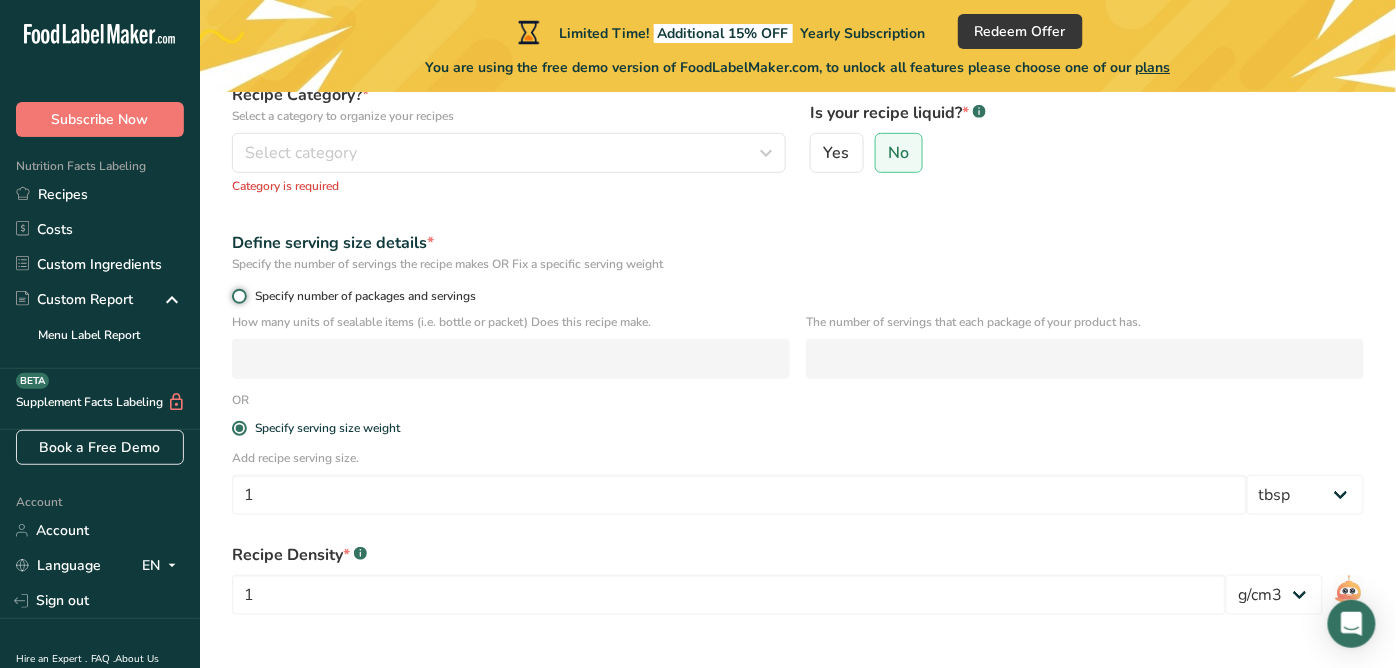 radio on "true" 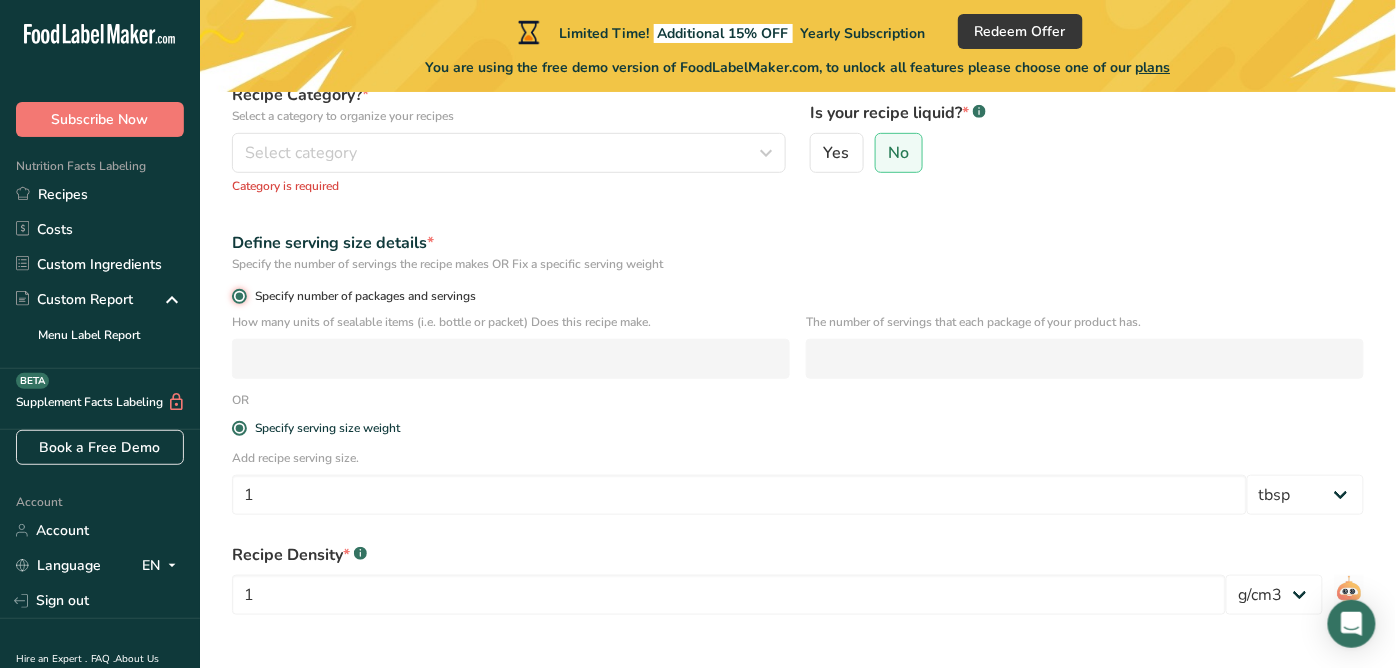 radio on "false" 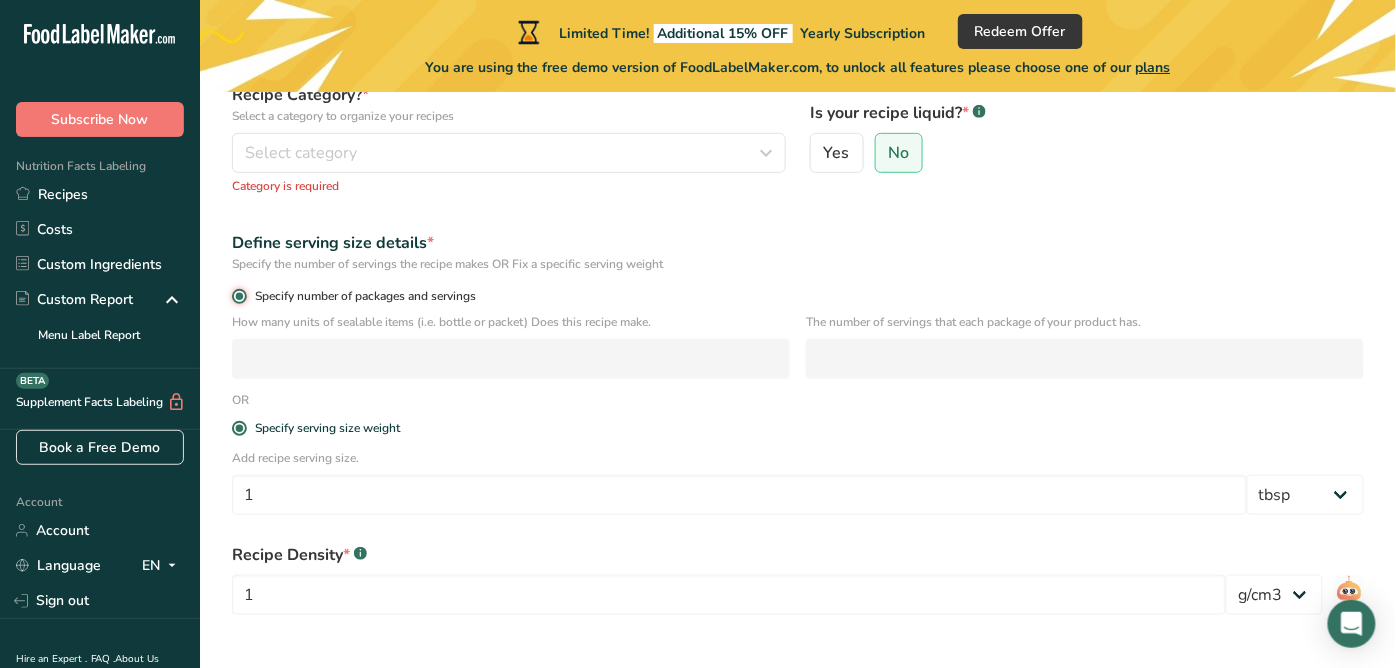 type 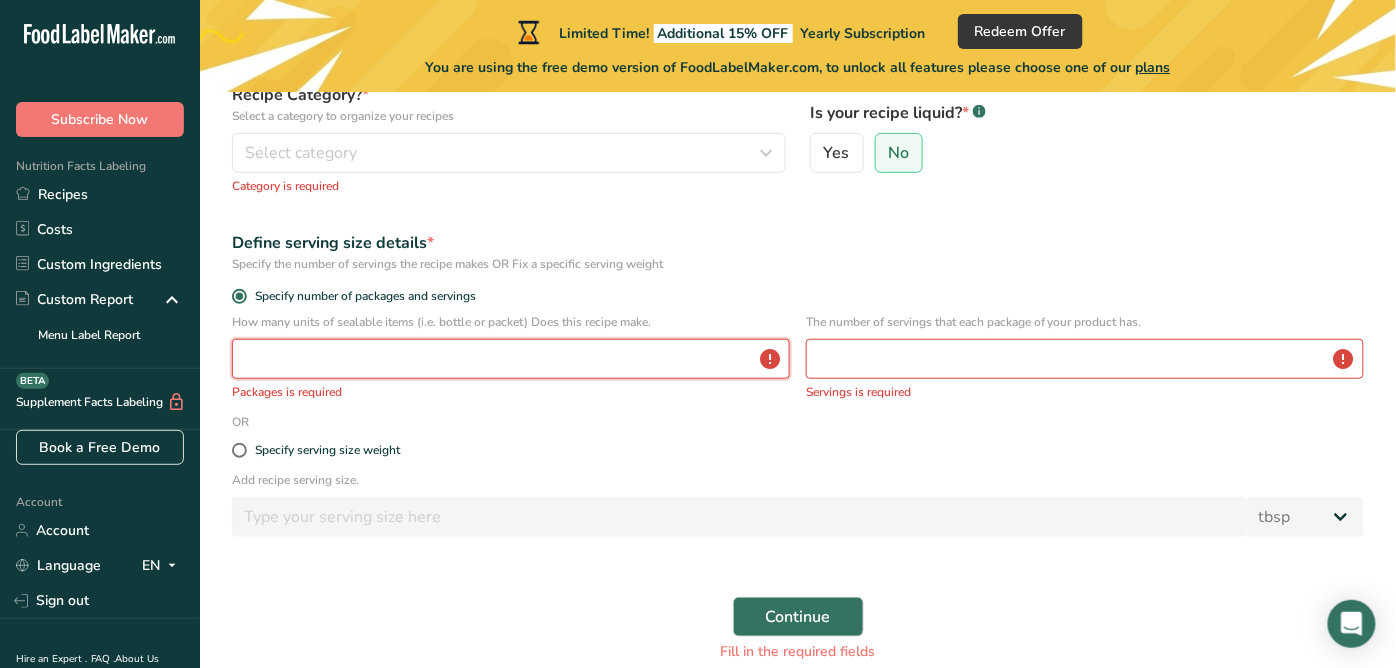 click at bounding box center (511, 359) 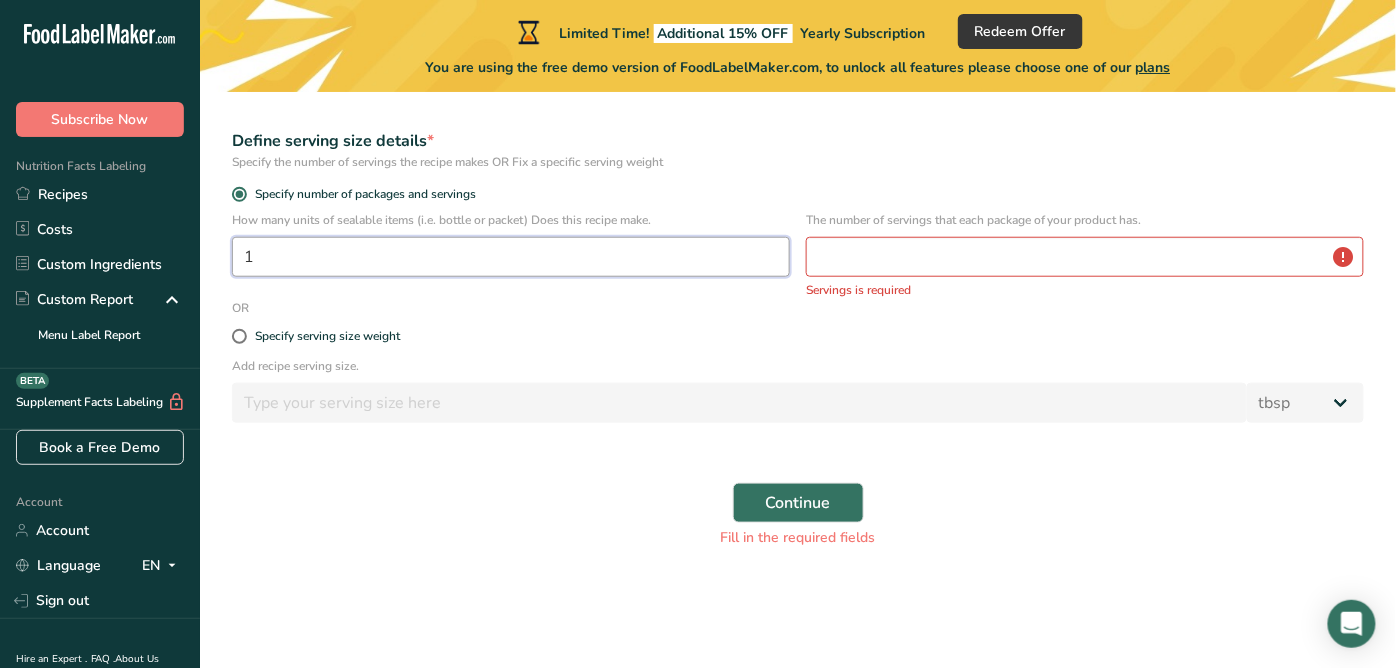 scroll, scrollTop: 114, scrollLeft: 0, axis: vertical 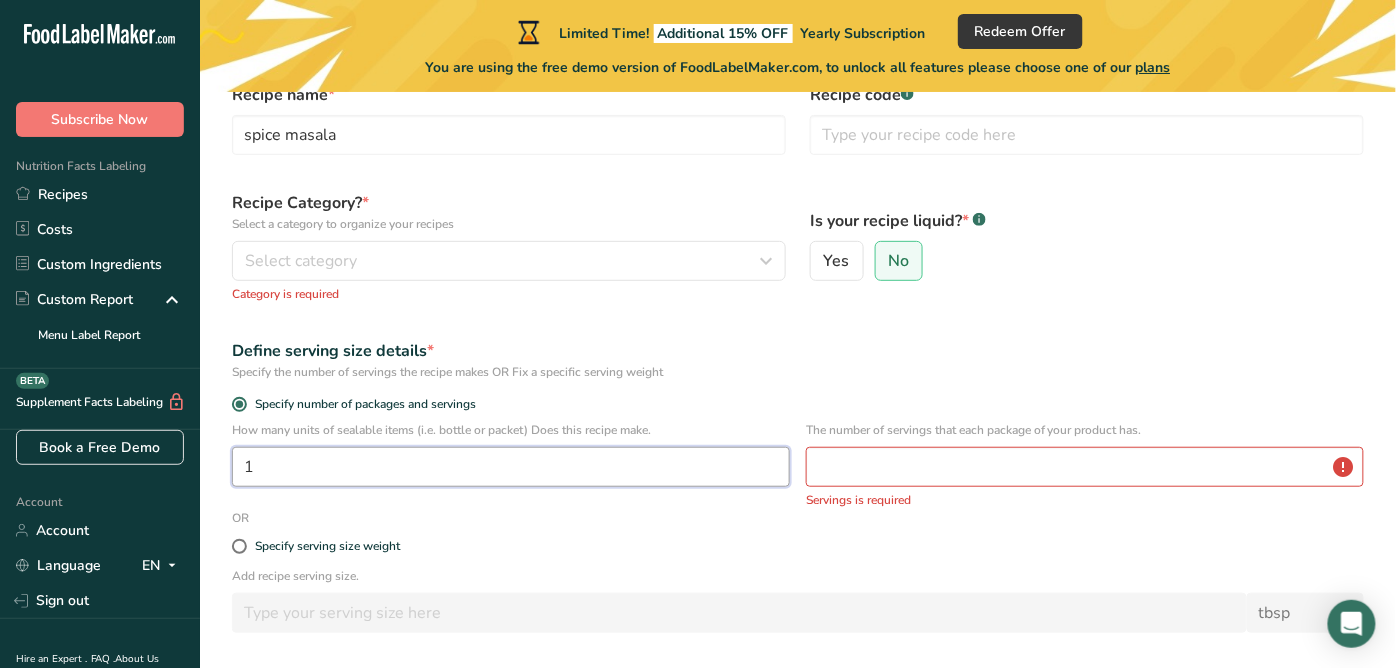 type on "1" 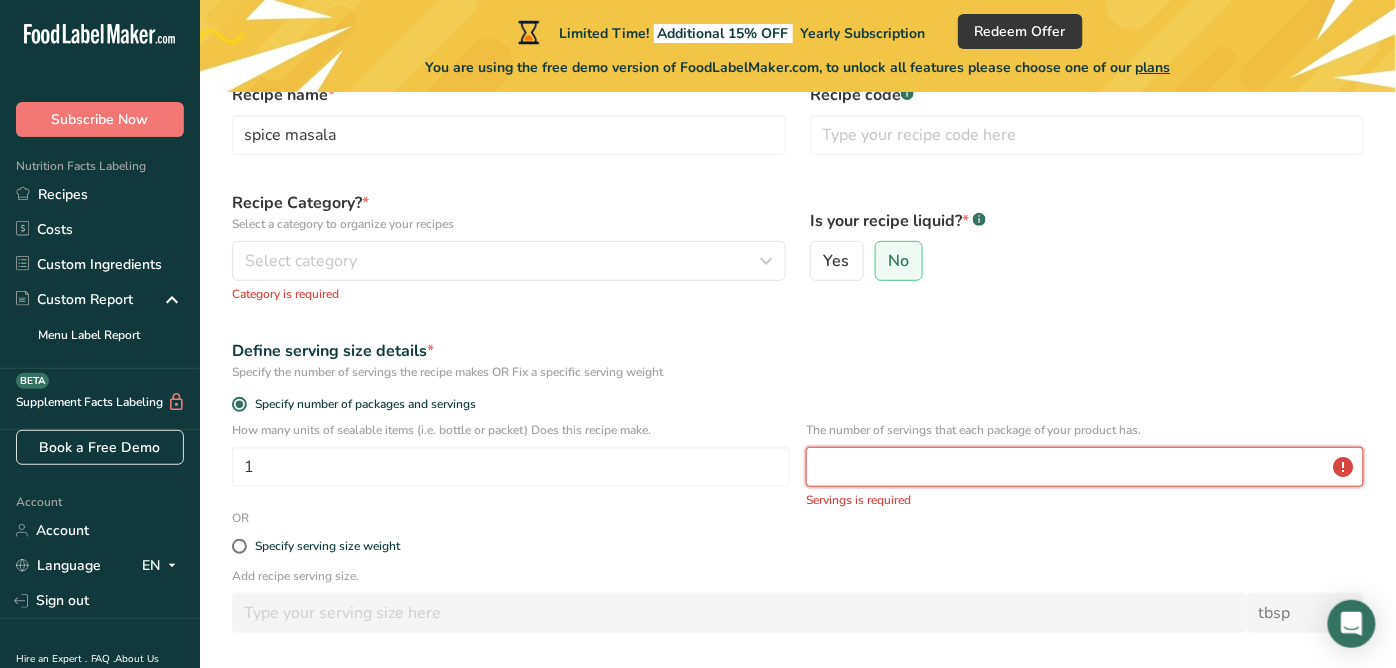 click at bounding box center [1085, 467] 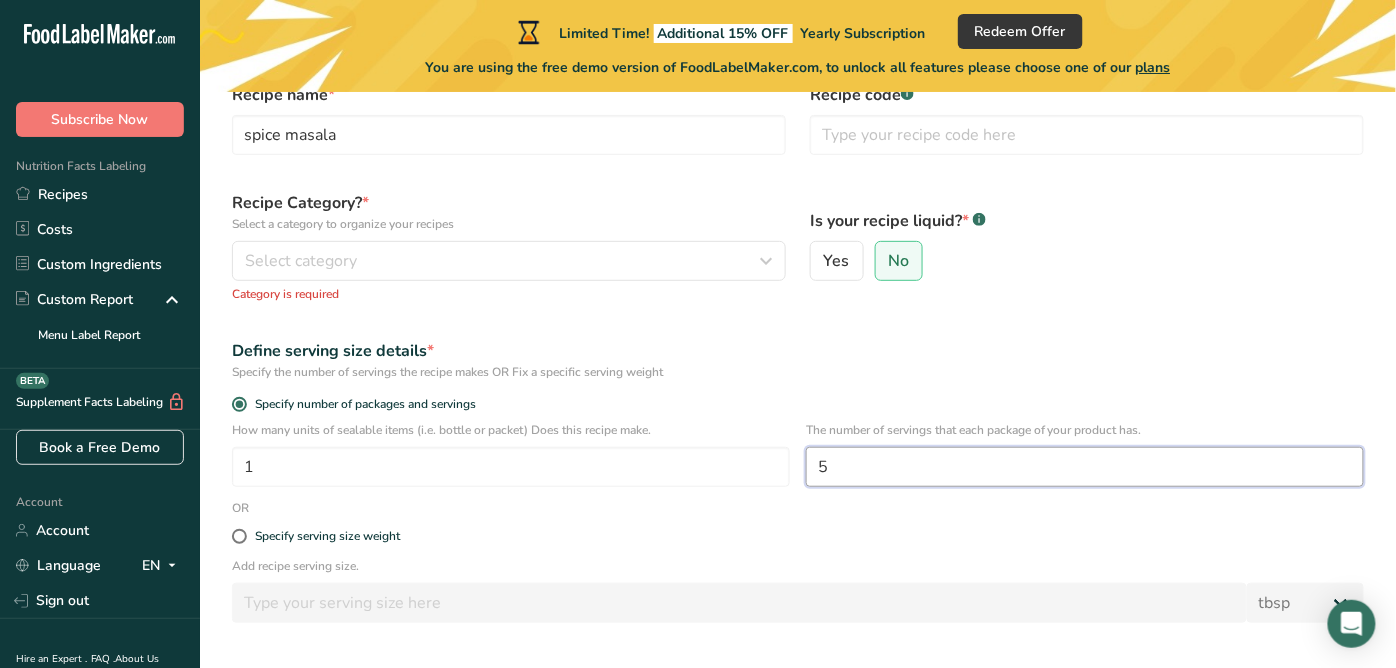 scroll, scrollTop: 225, scrollLeft: 0, axis: vertical 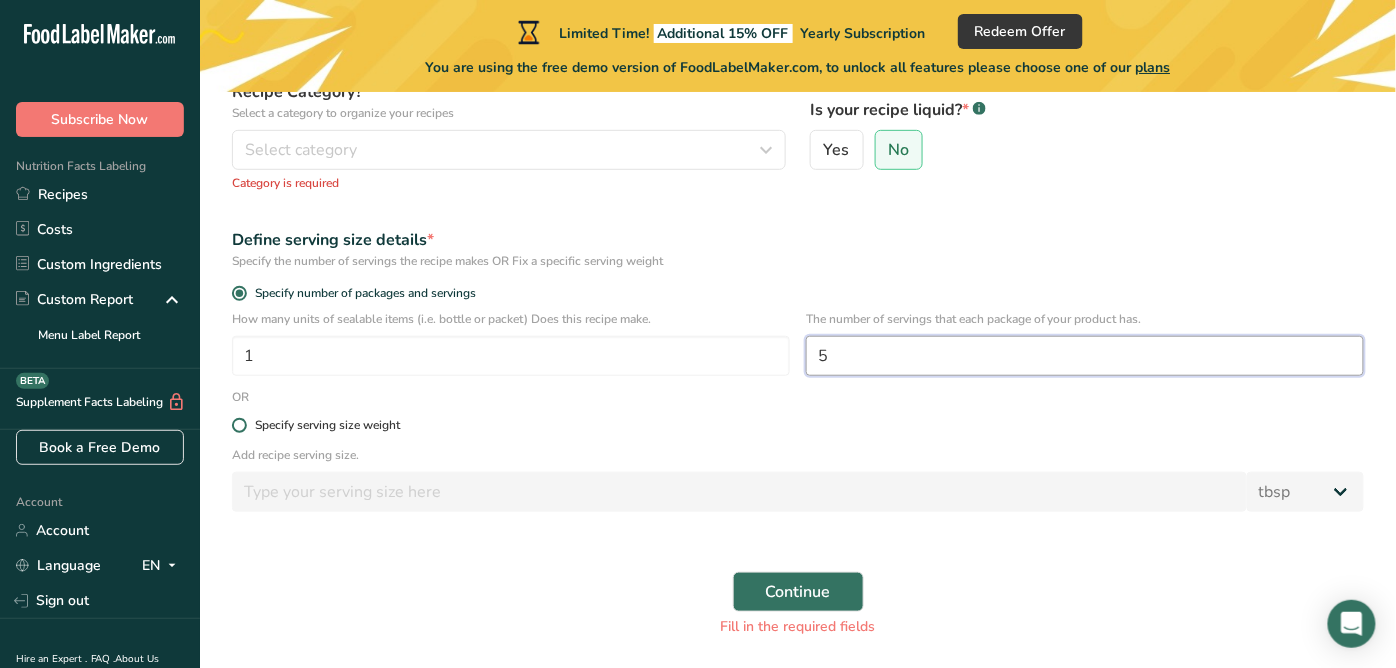 type on "5" 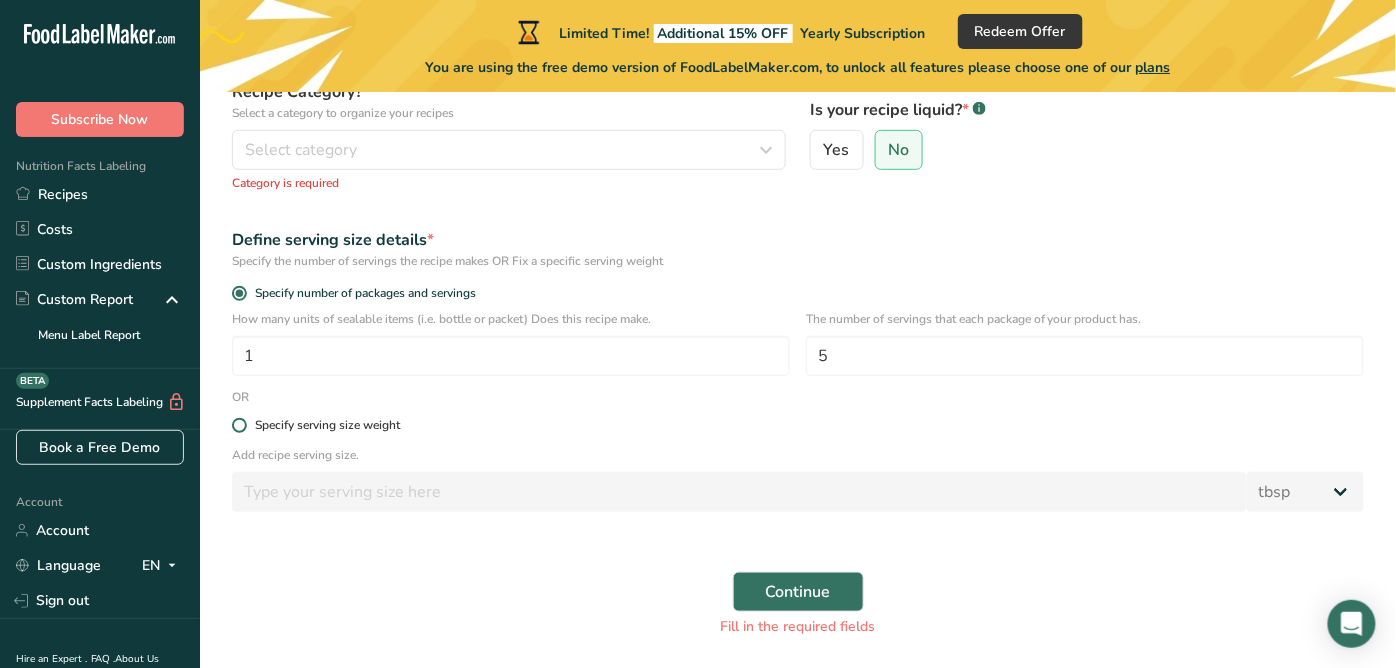 click at bounding box center [239, 425] 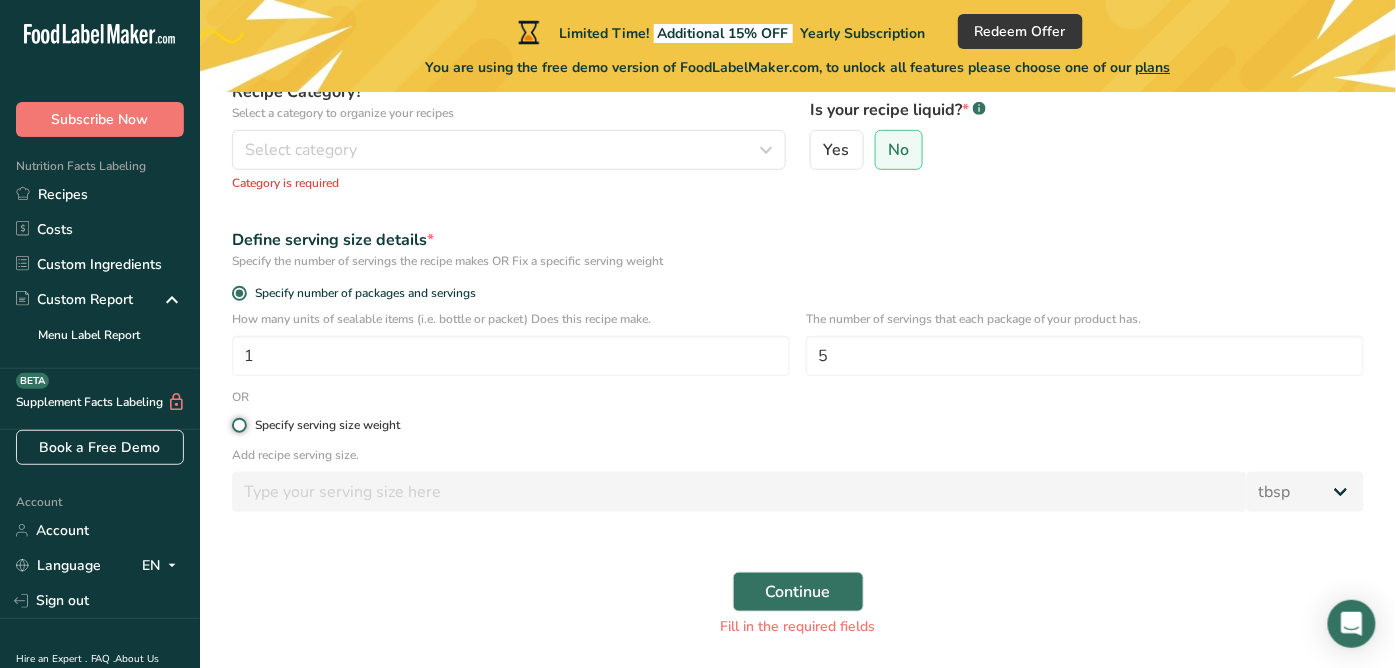 click on "Specify serving size weight" at bounding box center [238, 425] 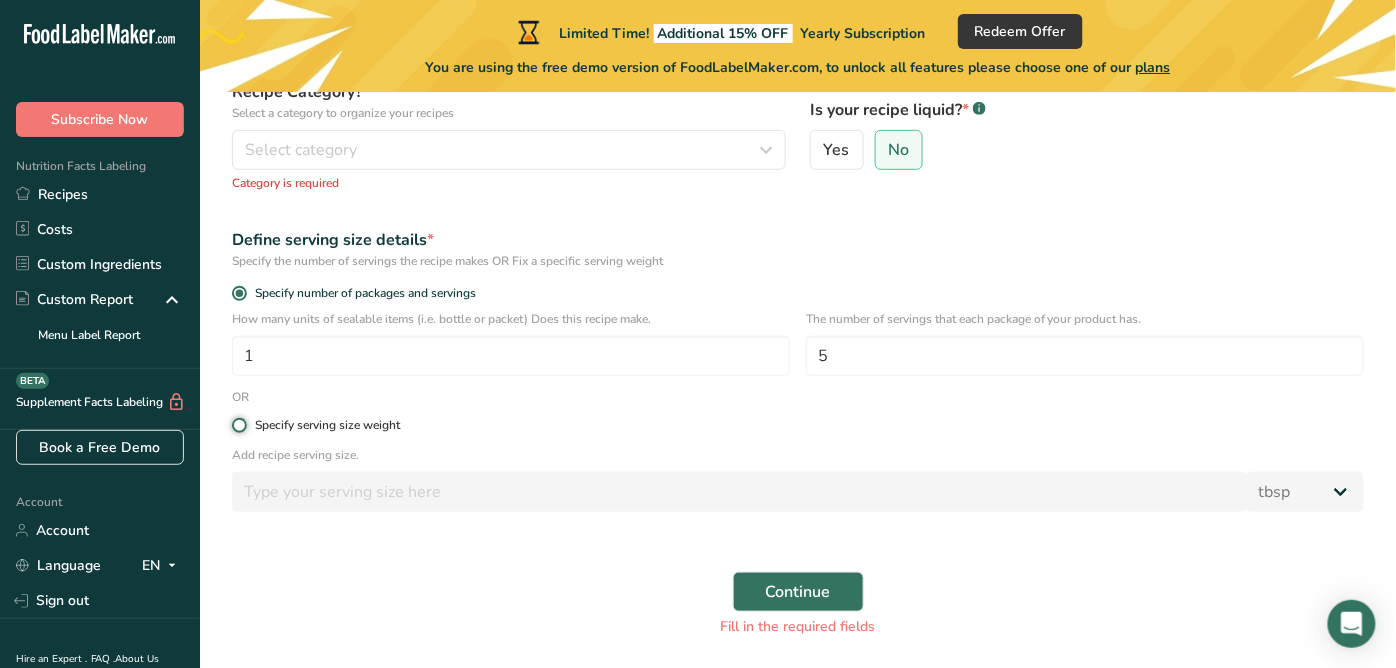 radio on "true" 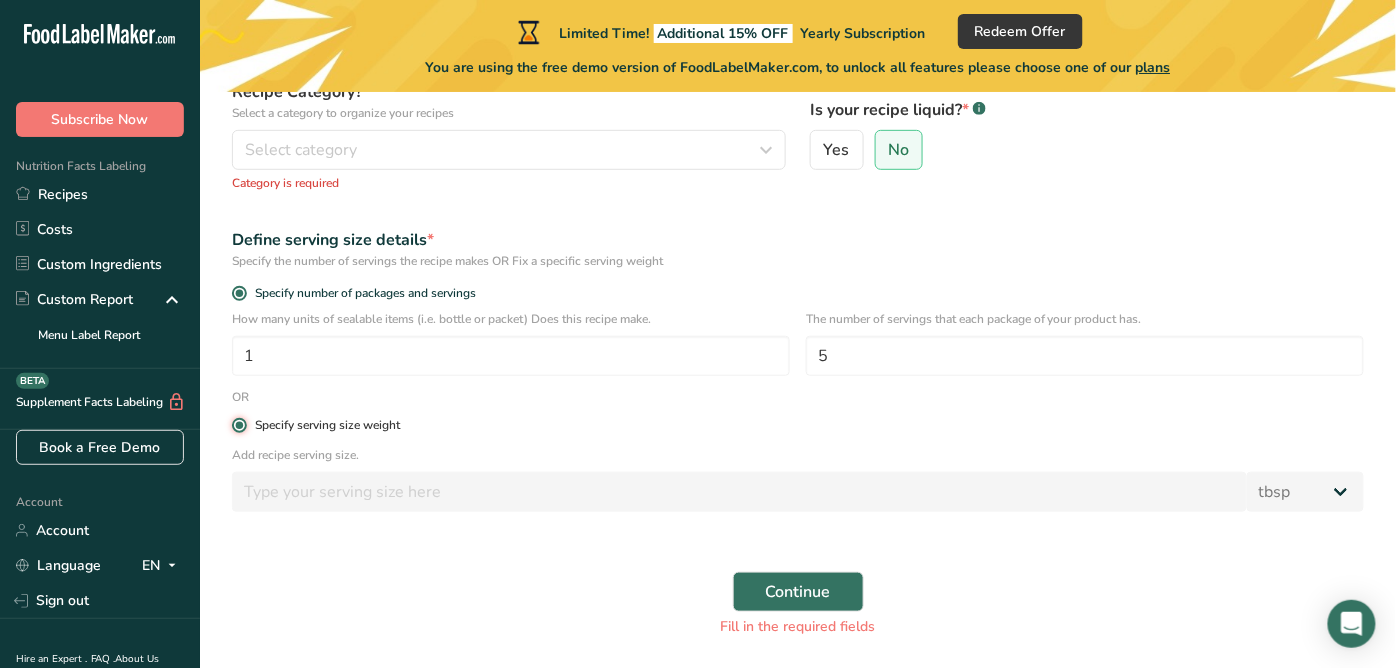 radio on "false" 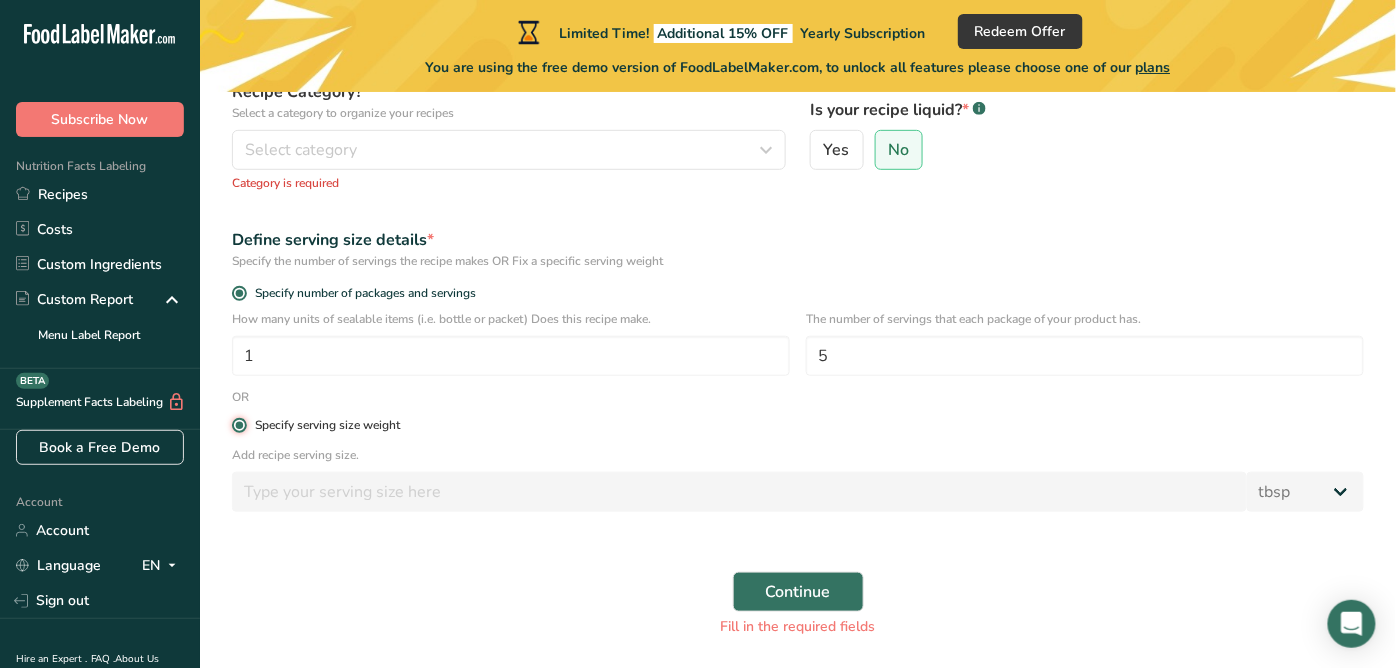 type 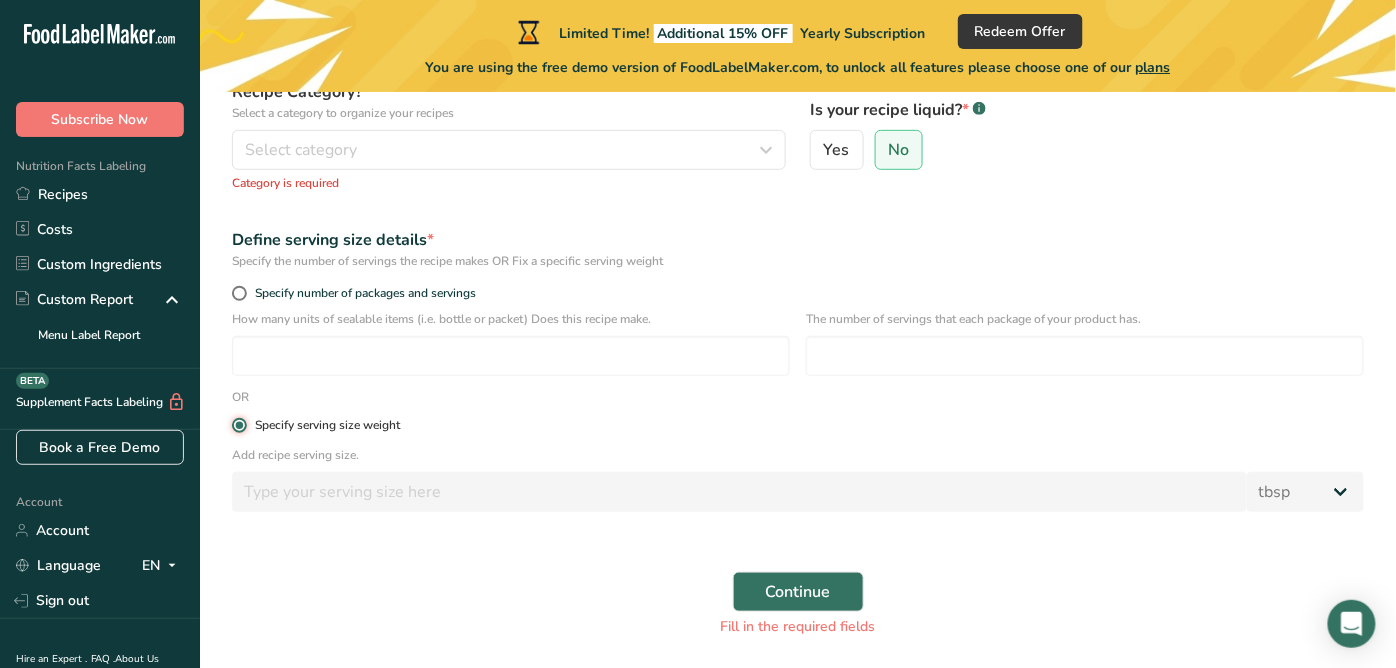 select on "22" 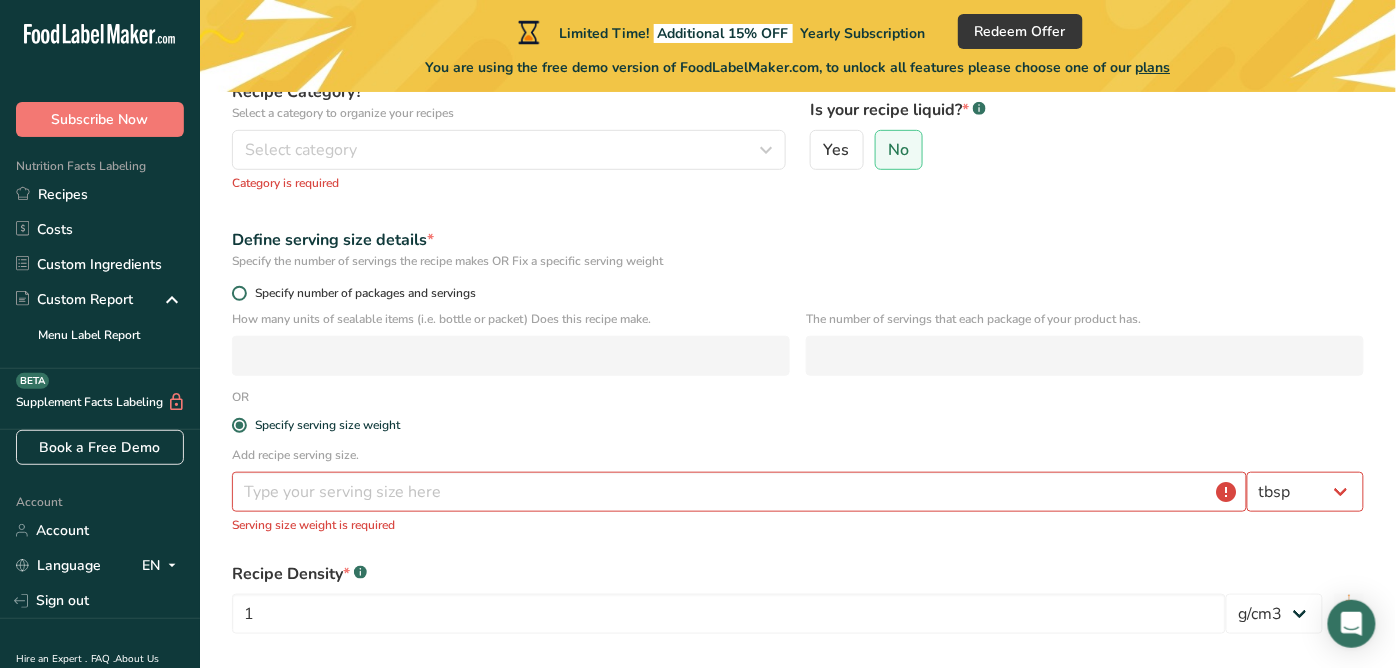 click at bounding box center [239, 293] 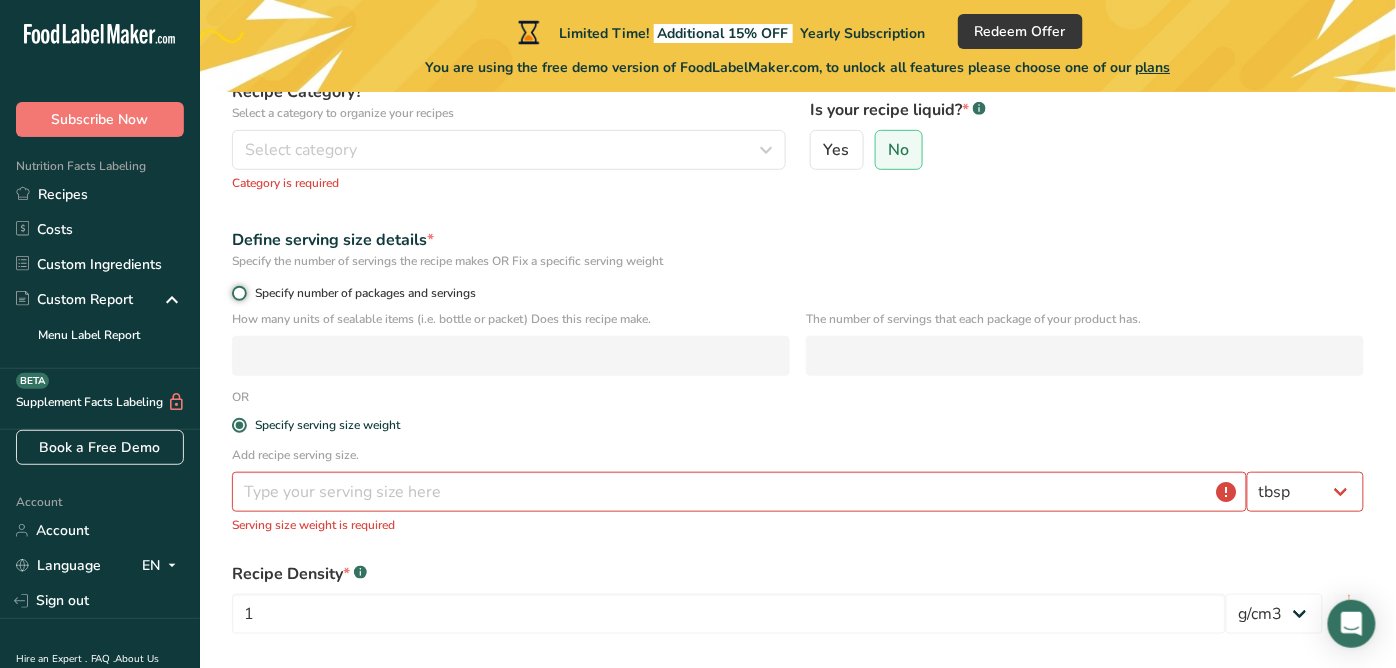 click on "Specify number of packages and servings" at bounding box center [238, 293] 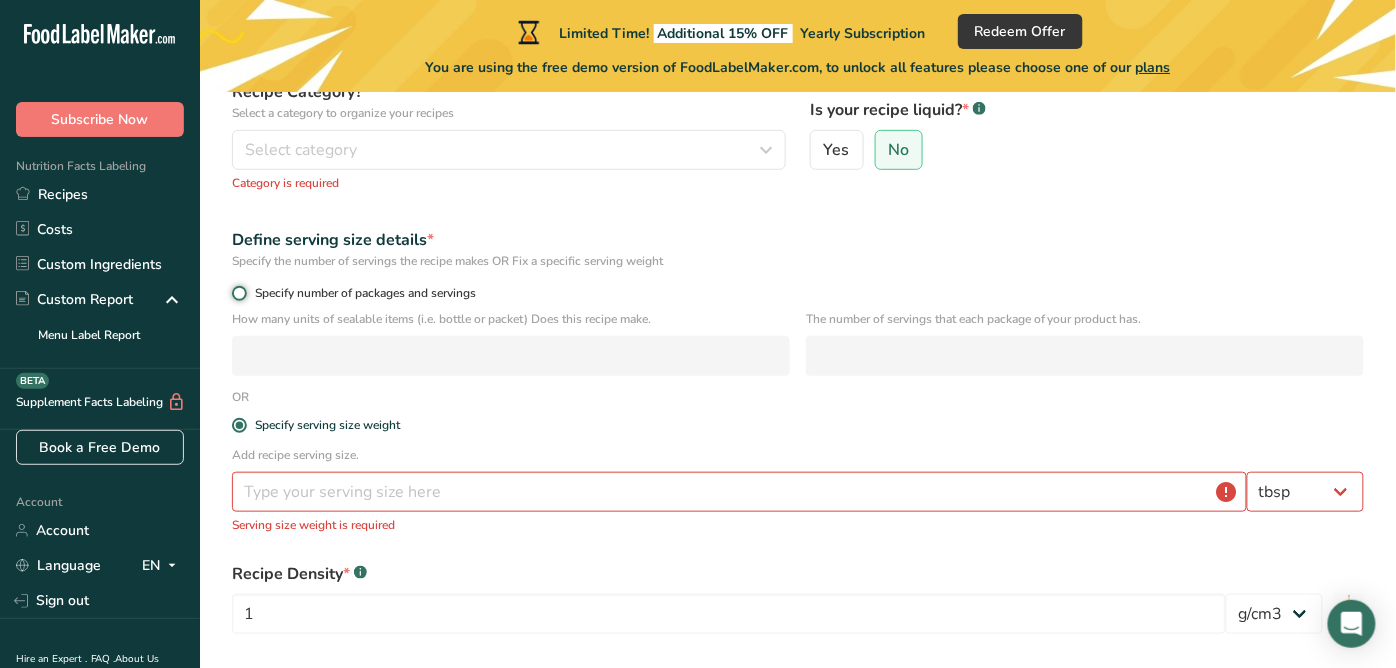 radio on "true" 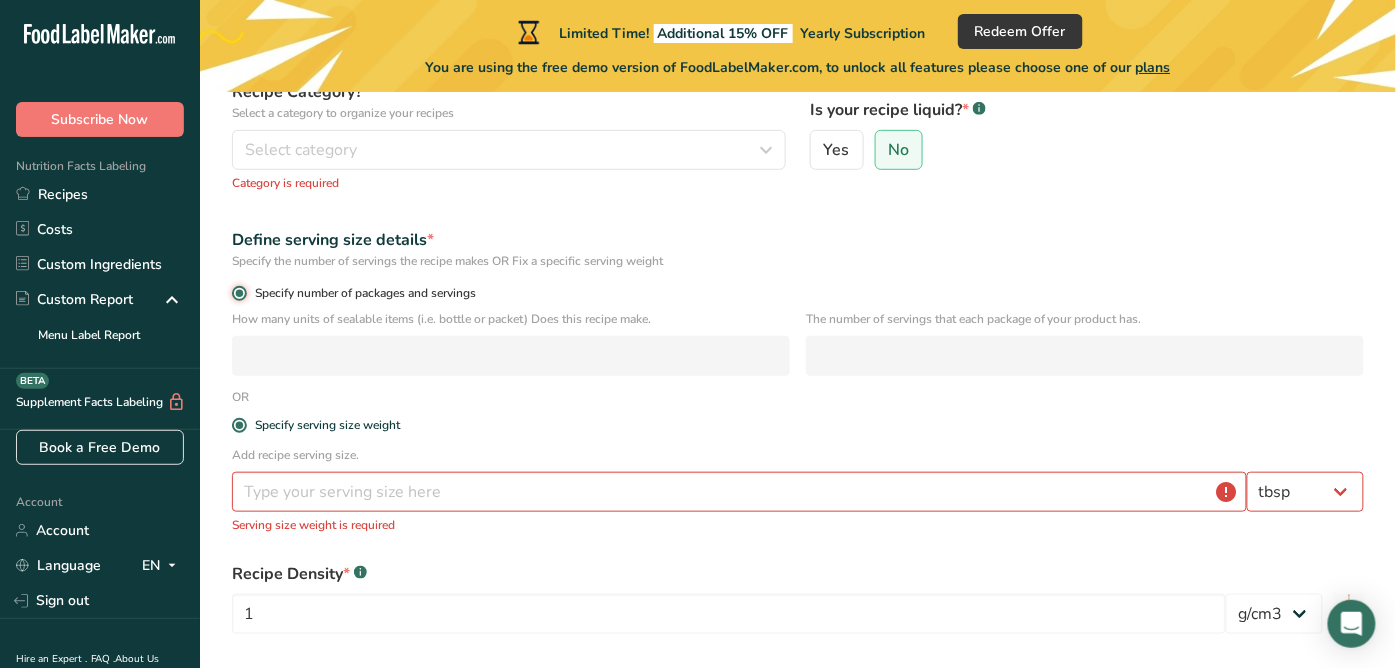 radio on "false" 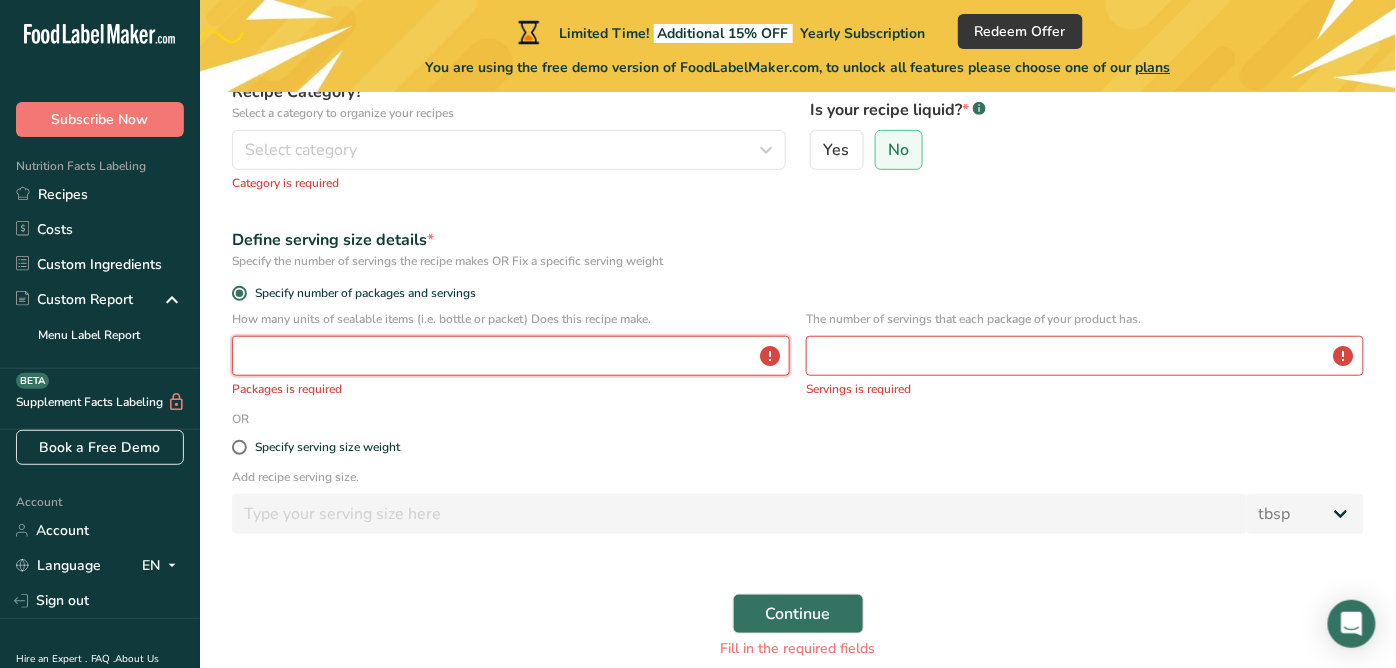 click at bounding box center [511, 356] 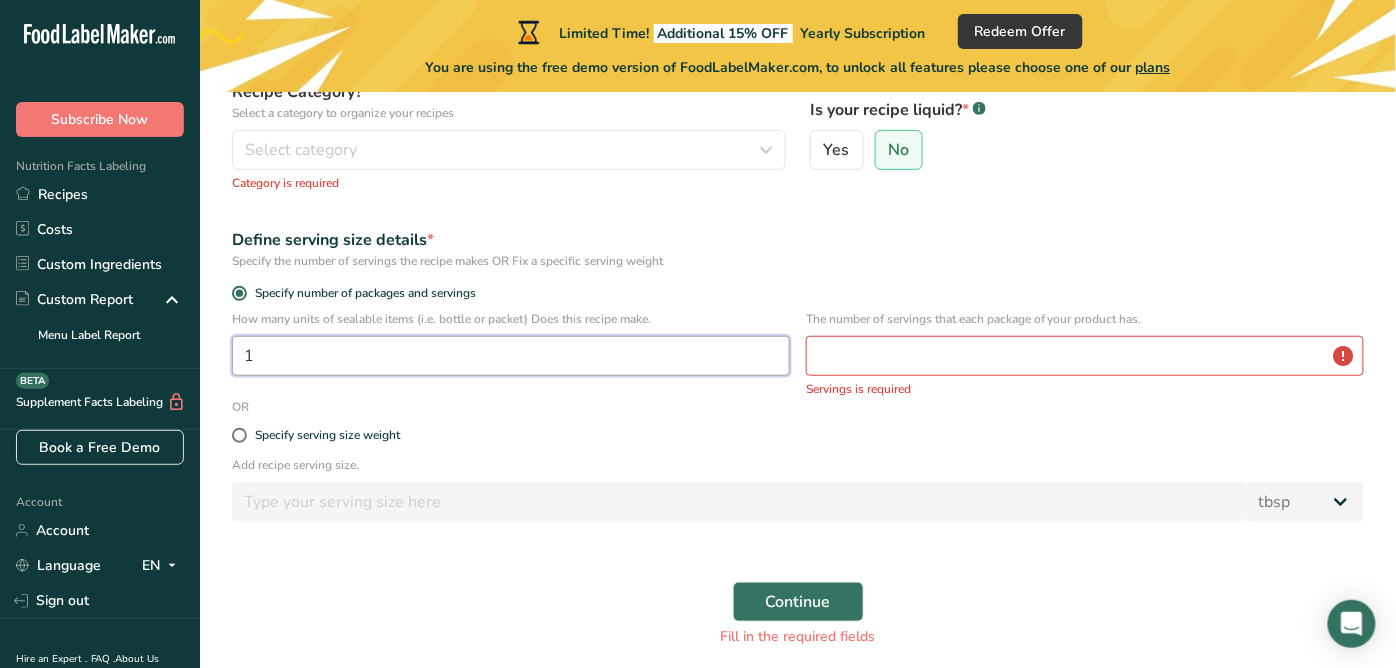 type on "1" 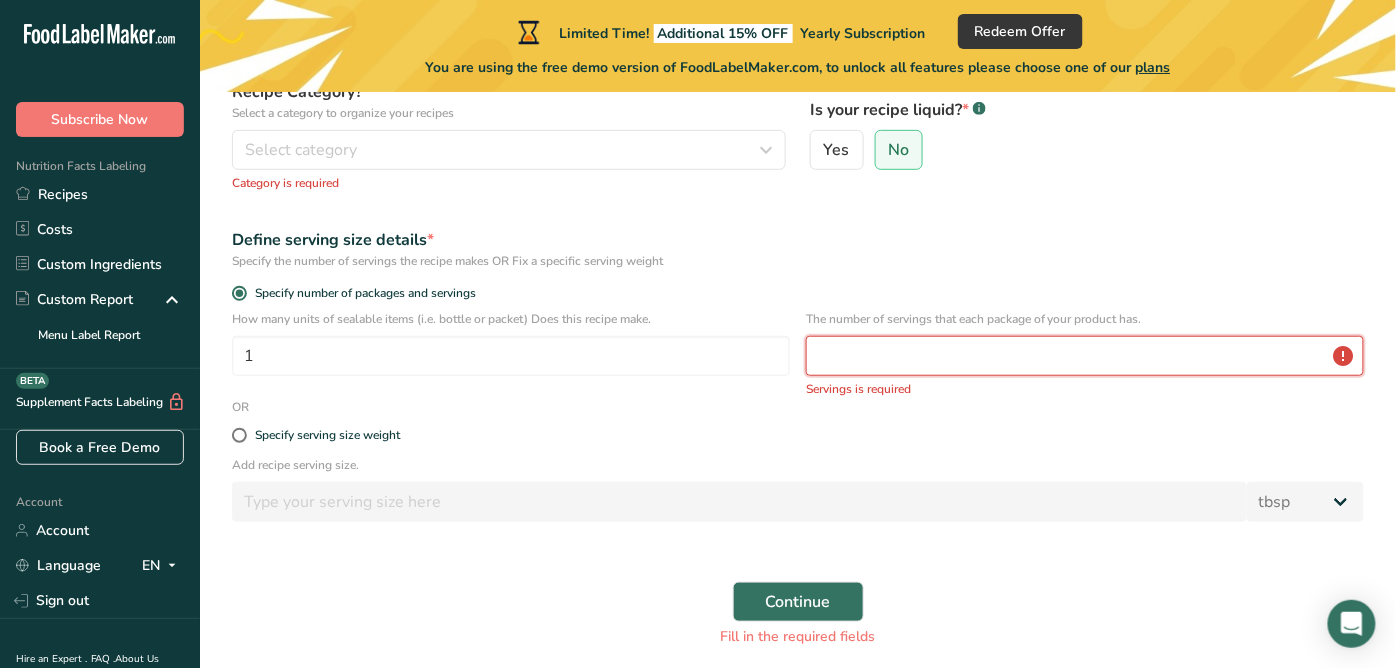click at bounding box center (1085, 356) 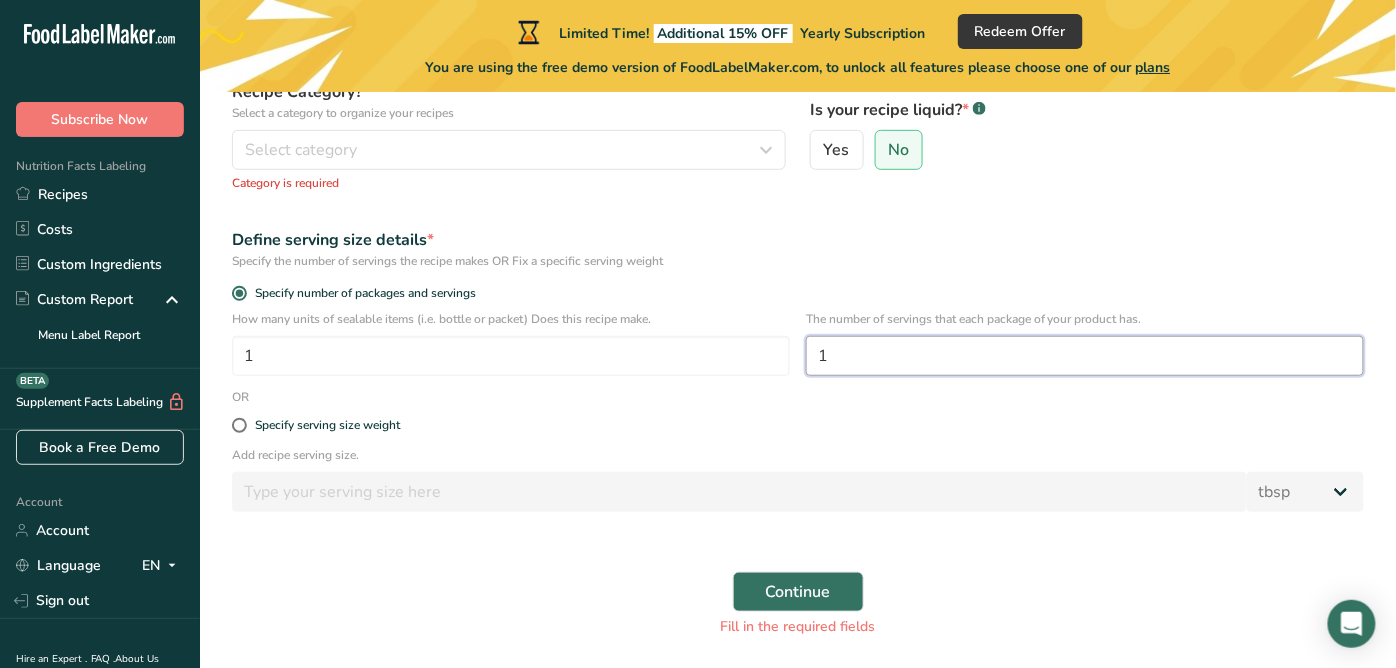 type on "1" 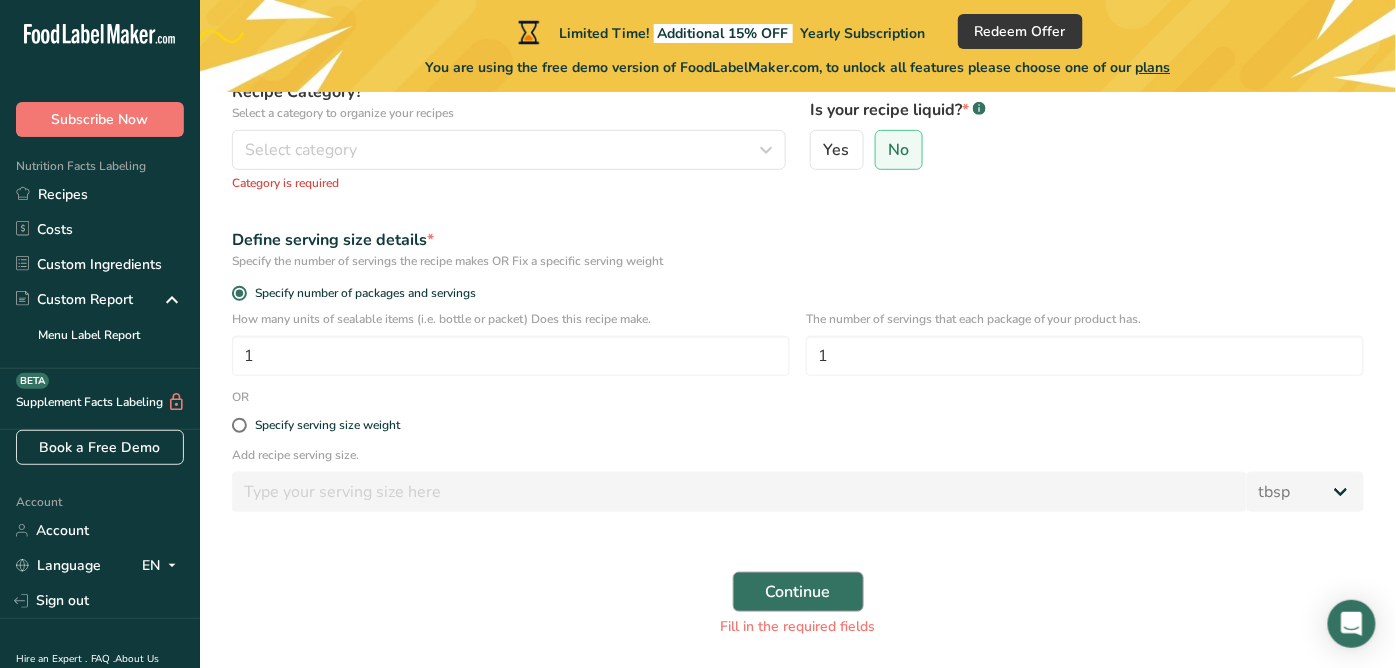 drag, startPoint x: 825, startPoint y: 563, endPoint x: 830, endPoint y: 574, distance: 12.083046 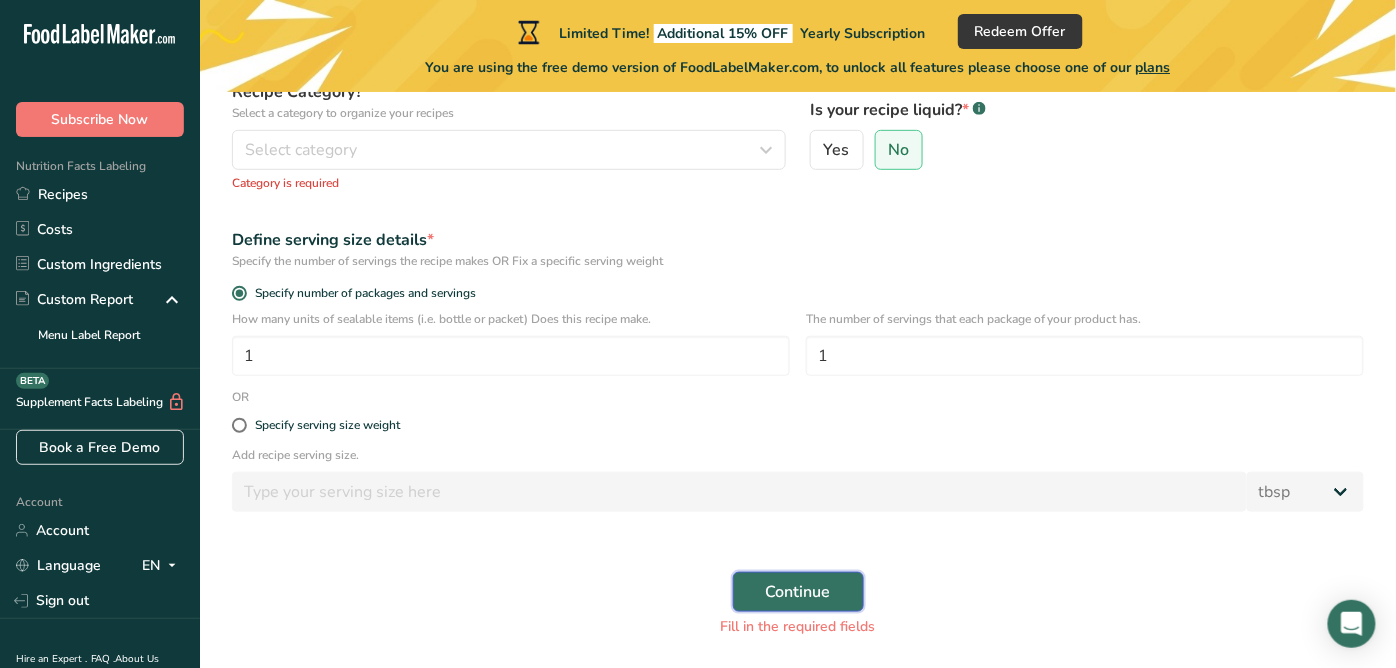 click on "Continue" at bounding box center (798, 592) 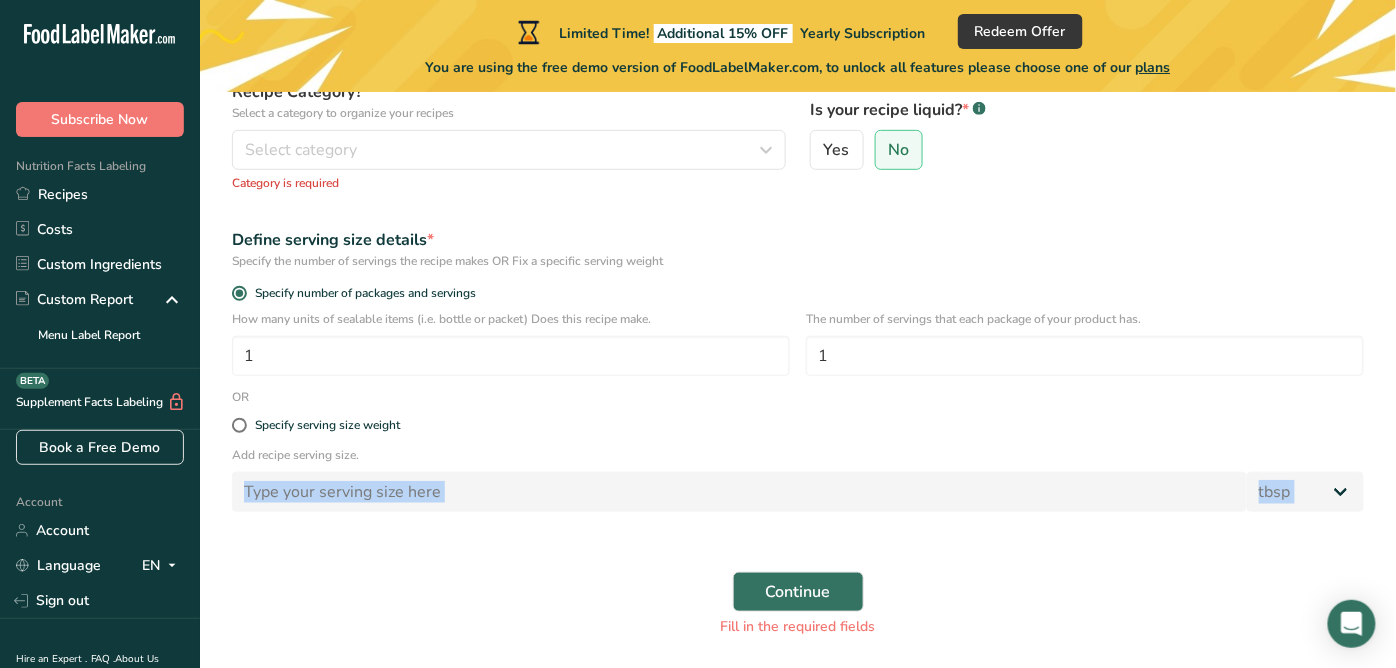 click on "Recipe name *   [TEXT]
Recipe code
.a-a{fill:#347362;}.b-a{fill:#fff;}
Recipe Category? *
Select a category to organize your recipes
Select category
Standard Categories
Custom Categories
.a-a{fill:#347362;}.b-a{fill:#fff;}
Baked Goods
Beverages
Confectionery
Cooked Meals, Salads, & Sauces
Dairy
Snacks
No categories found
Add New Category
Category is required
Is your recipe liquid? *   .a-a{fill:#347362;}.b-a{fill:#fff;}           Yes   No
Define serving size details *
Specify the number of servings the recipe makes OR Fix a specific serving weight
Specify number of packages and servings
1     1" at bounding box center (798, 304) 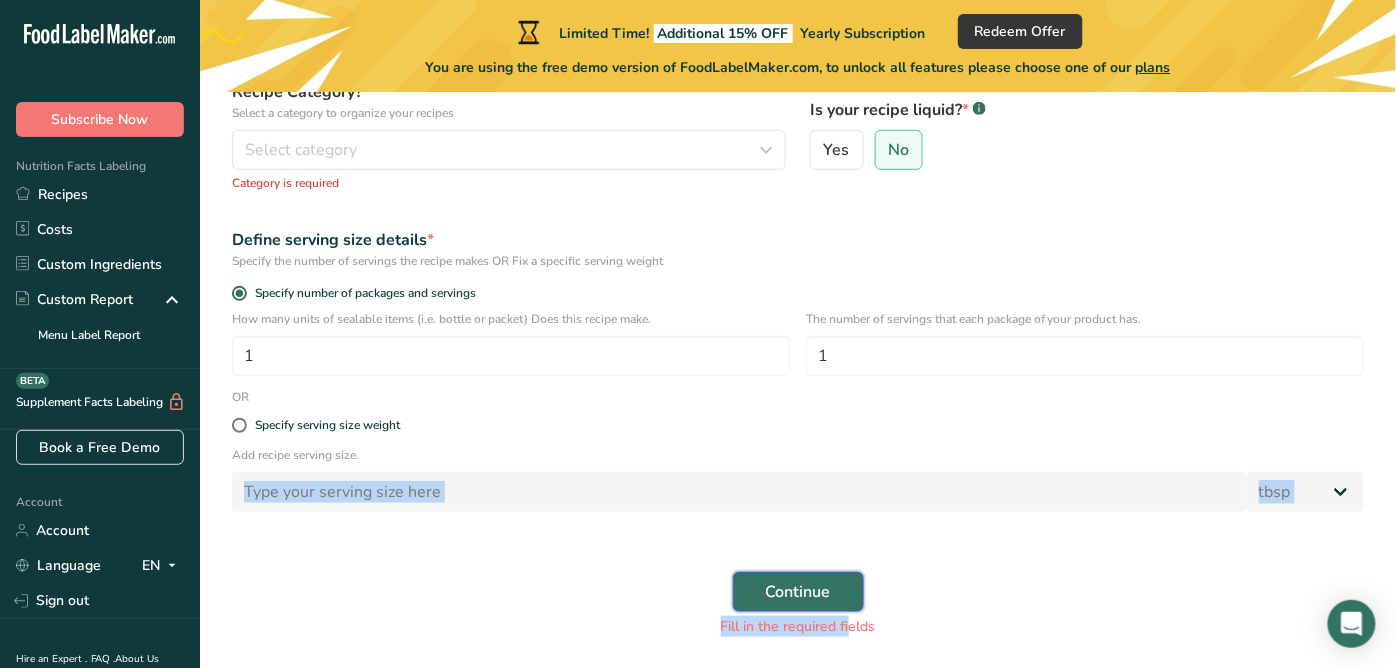 click on "Continue" at bounding box center (798, 592) 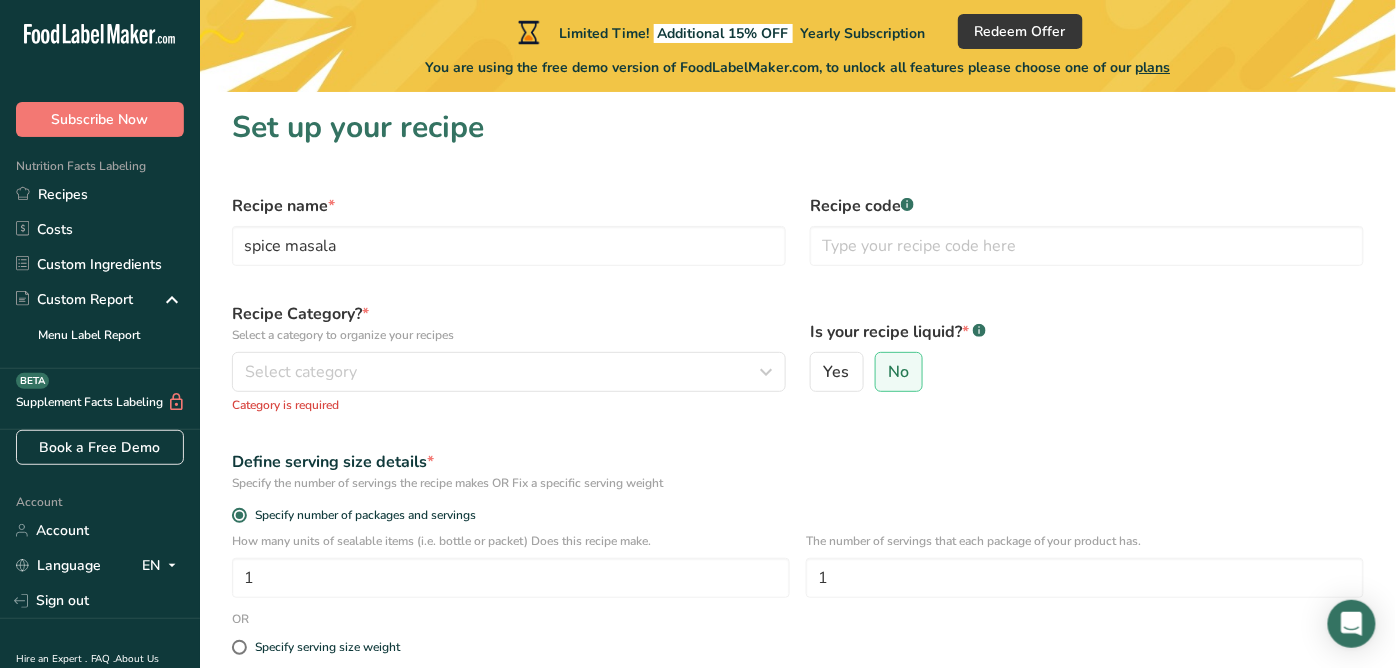 scroll, scrollTop: 0, scrollLeft: 0, axis: both 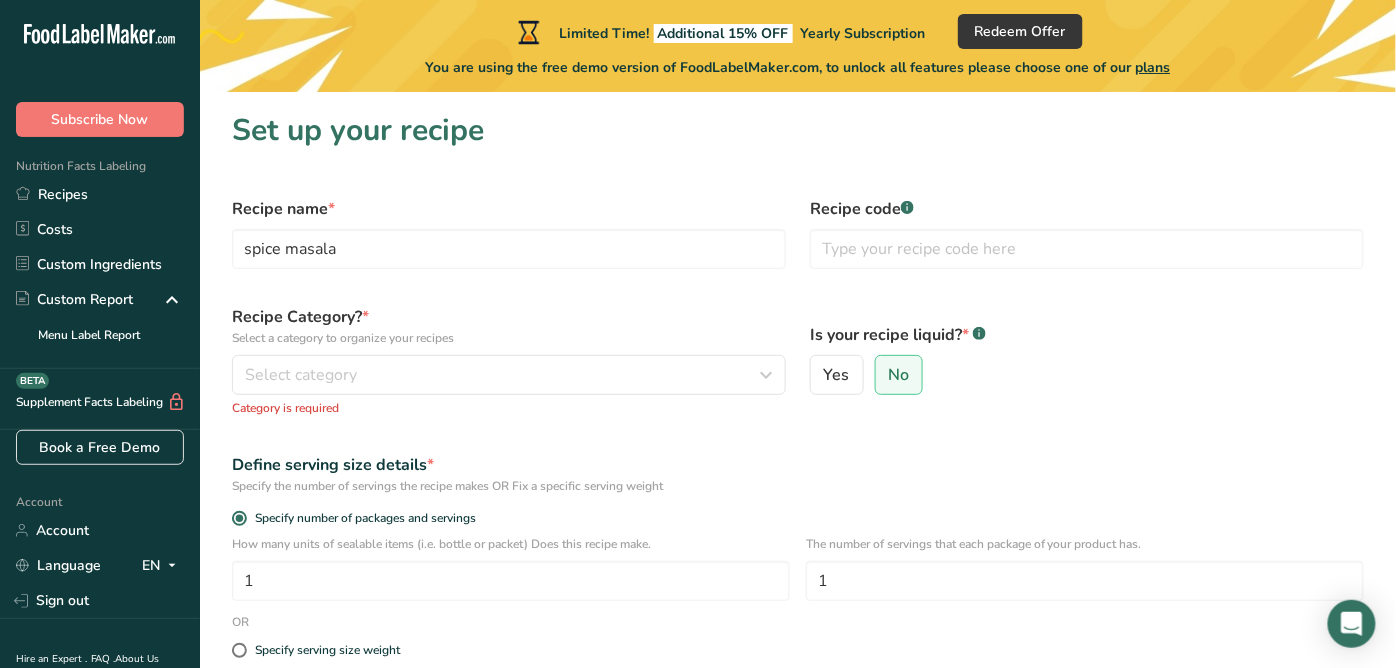 click on "Select a category to organize your recipes" at bounding box center (509, 338) 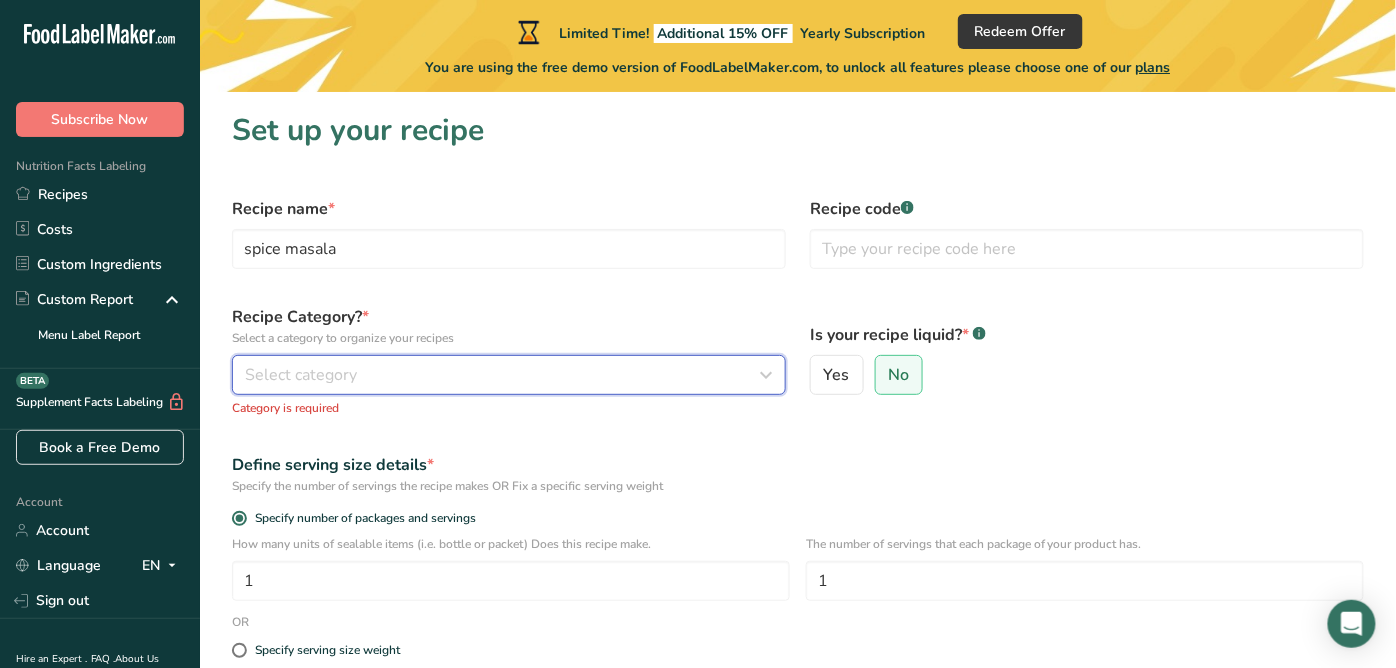 click on "Select category" at bounding box center (503, 375) 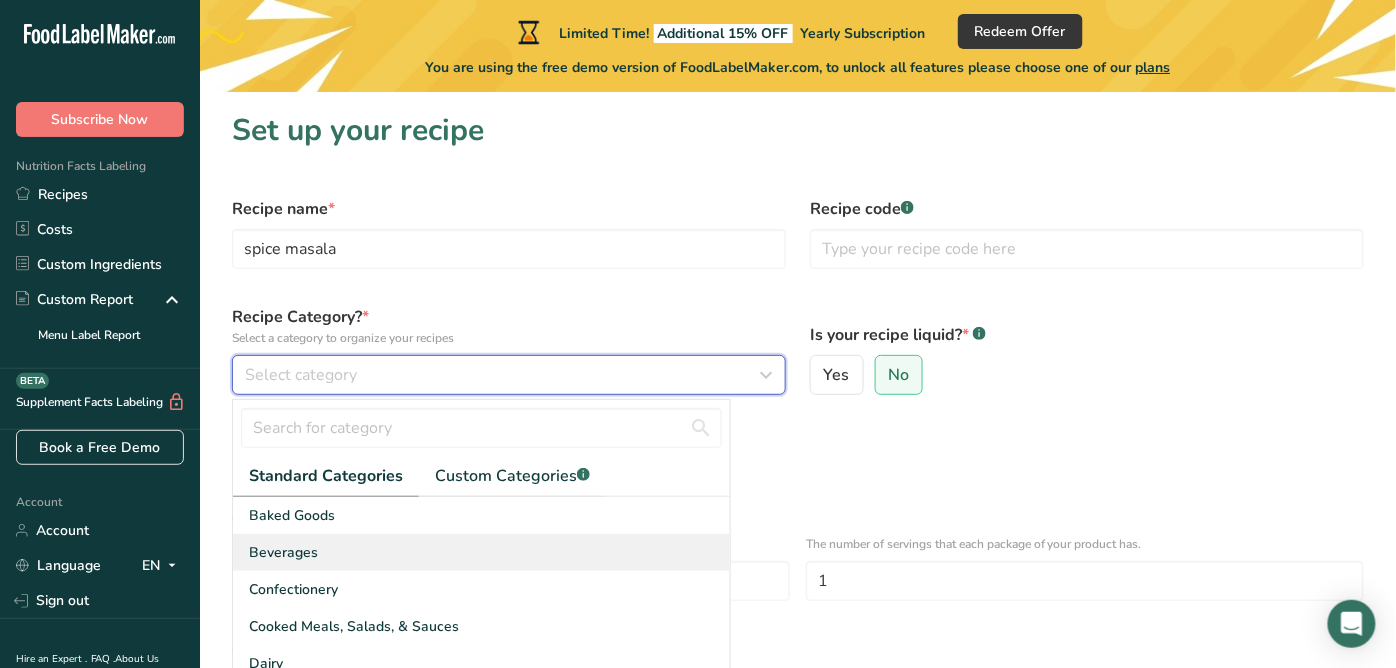 scroll, scrollTop: 111, scrollLeft: 0, axis: vertical 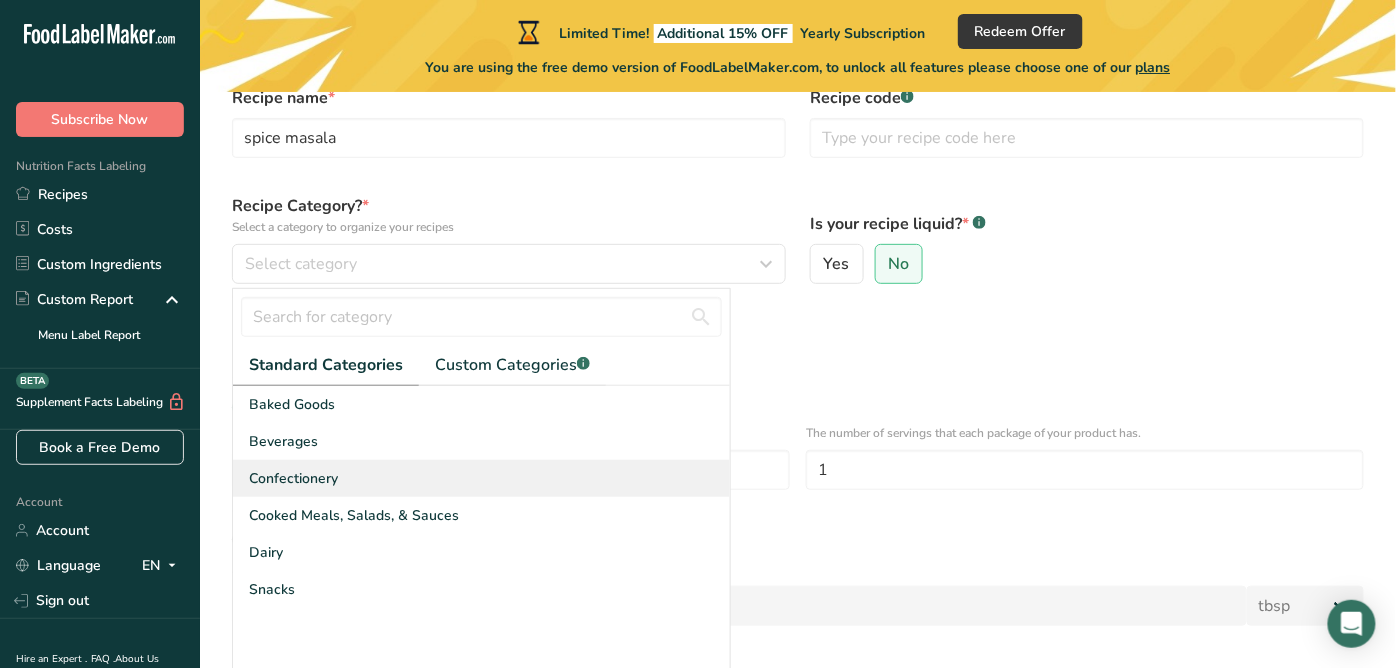 click on "Confectionery" at bounding box center (481, 478) 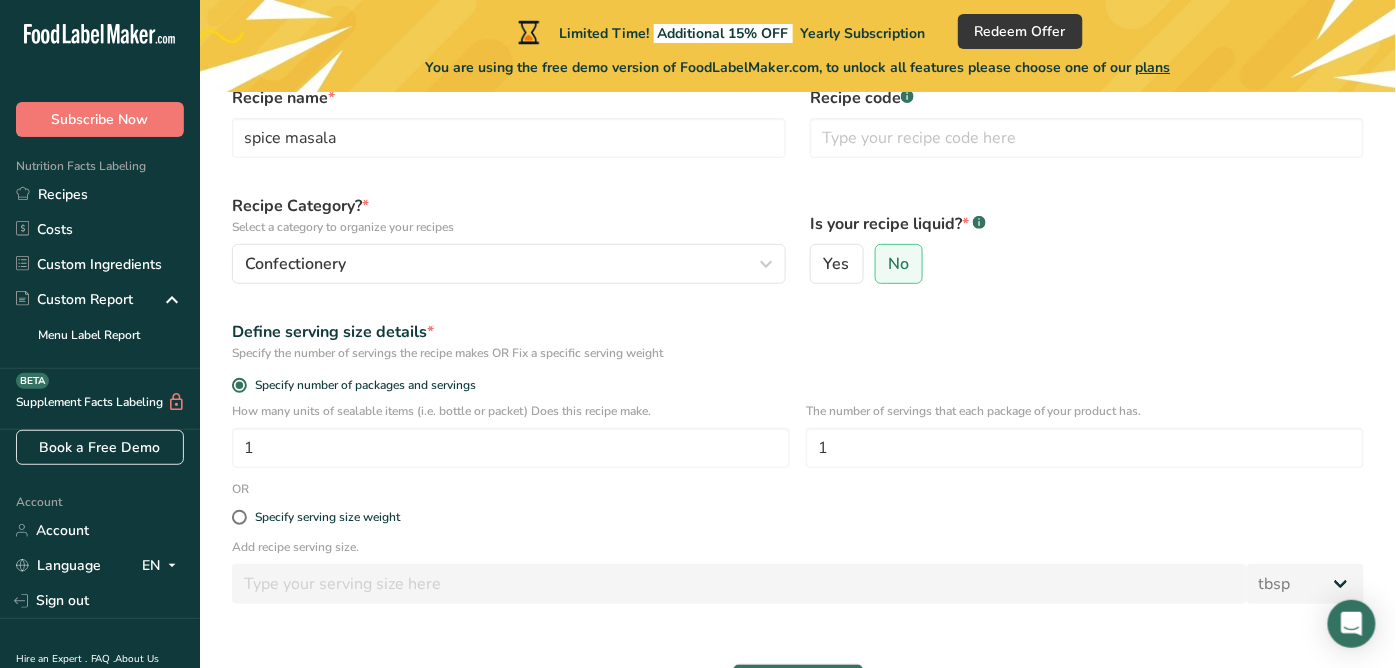 scroll, scrollTop: 222, scrollLeft: 0, axis: vertical 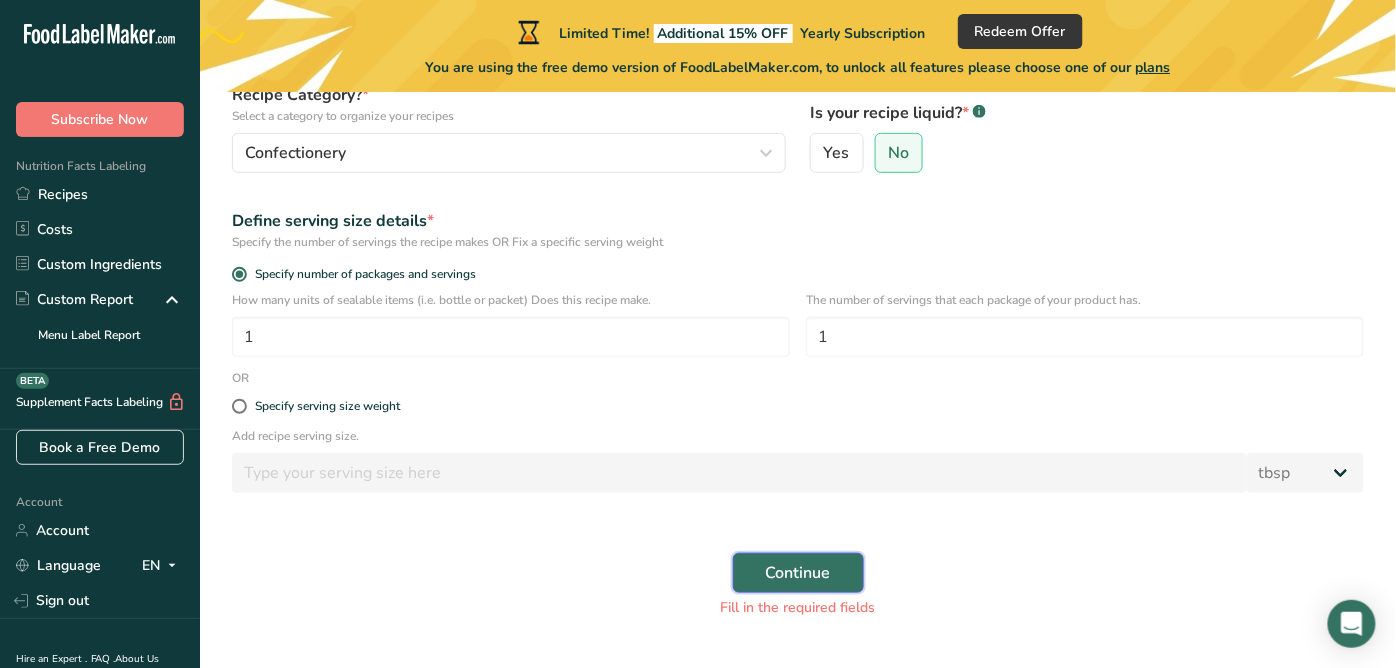 click on "Continue" at bounding box center (798, 573) 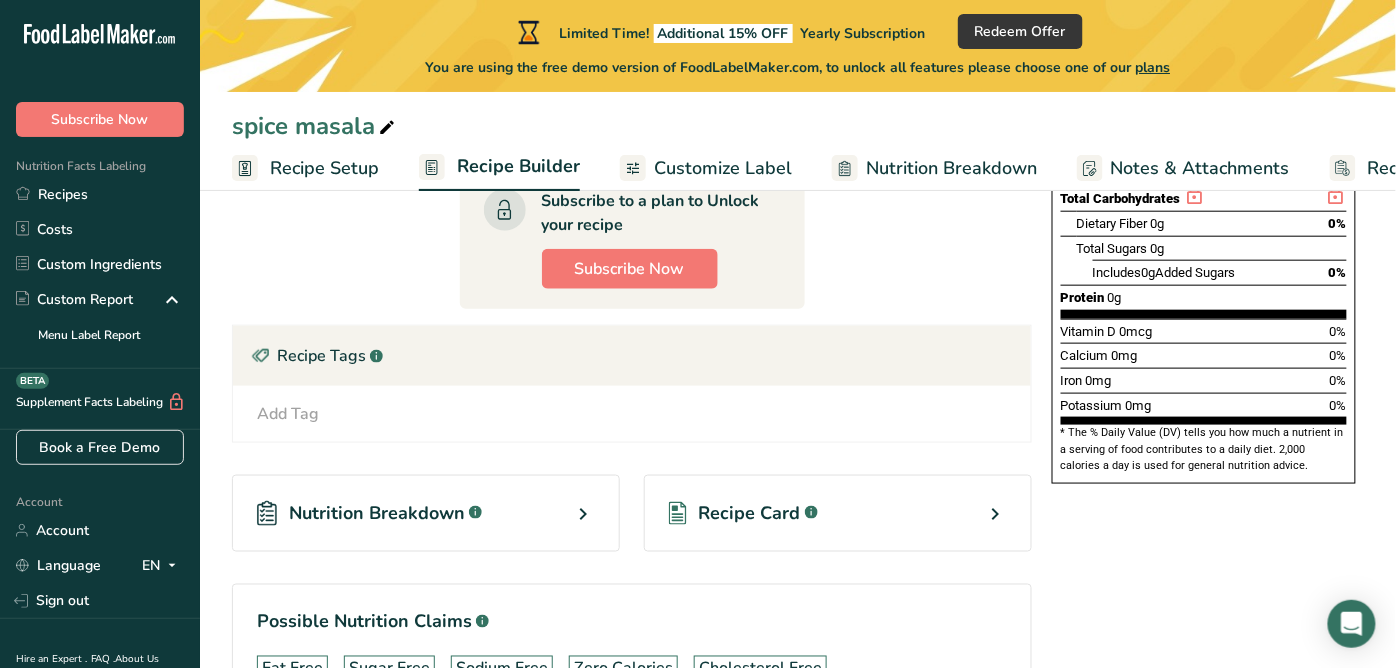 scroll, scrollTop: 584, scrollLeft: 0, axis: vertical 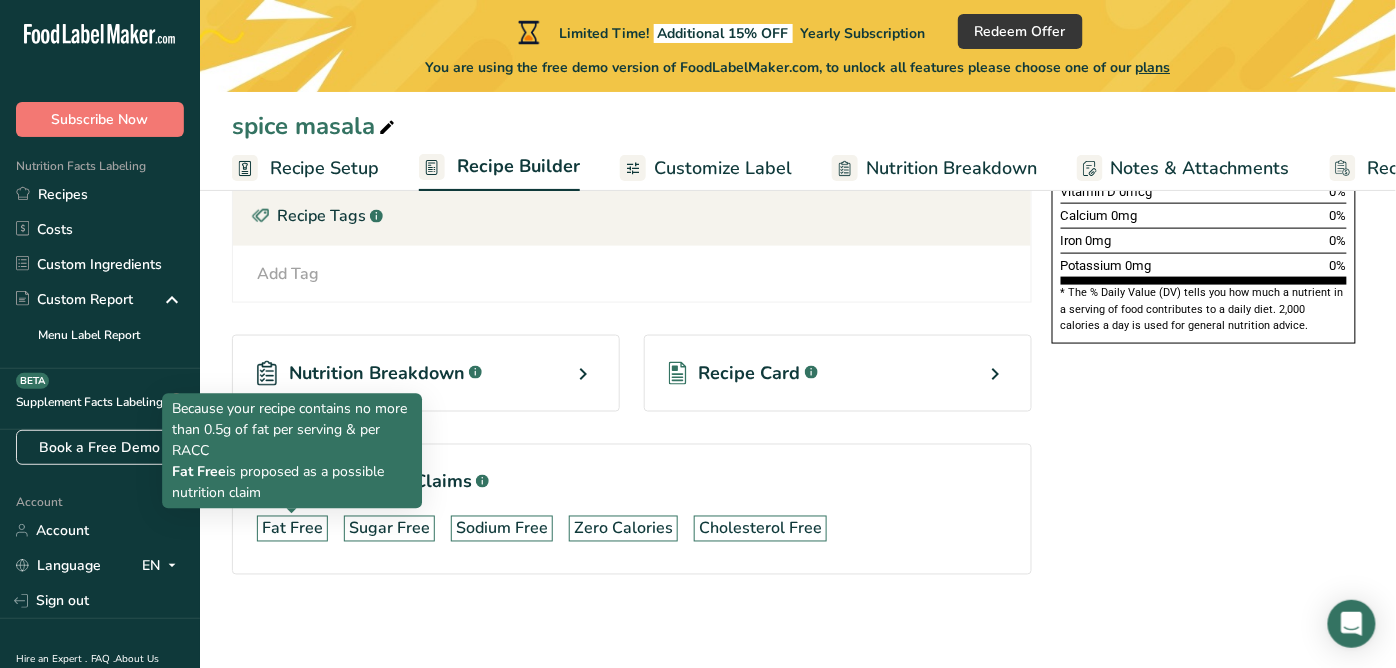 click on "Fat Free" at bounding box center [292, 529] 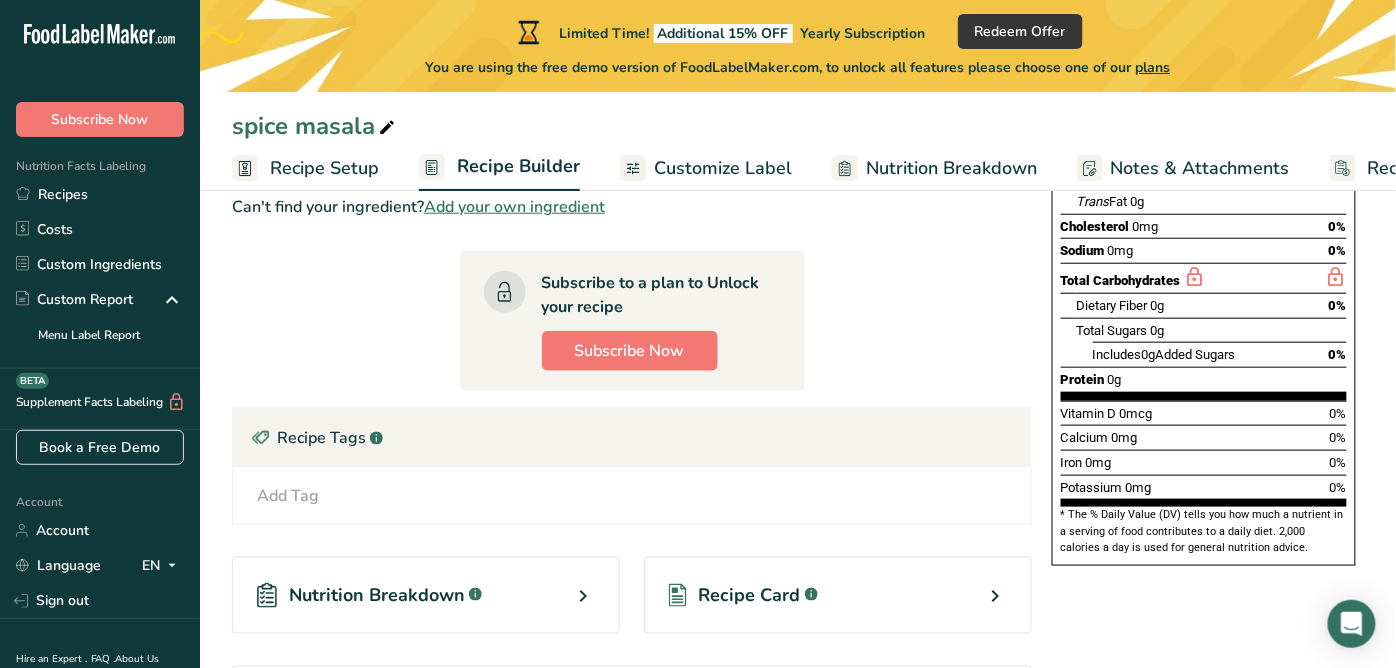 scroll, scrollTop: 0, scrollLeft: 0, axis: both 